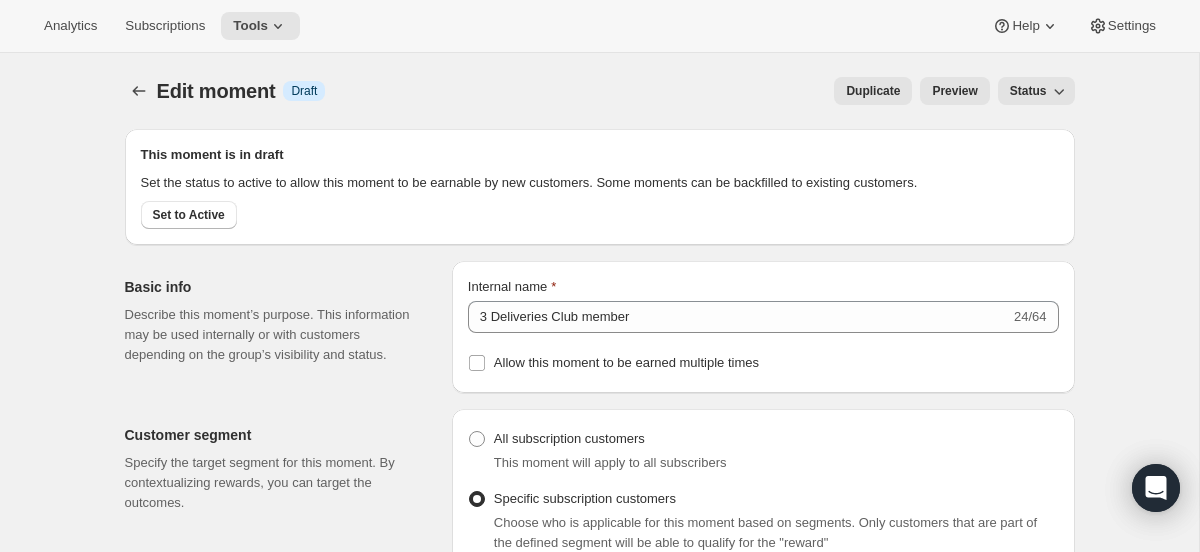 select on "subscribesTo" 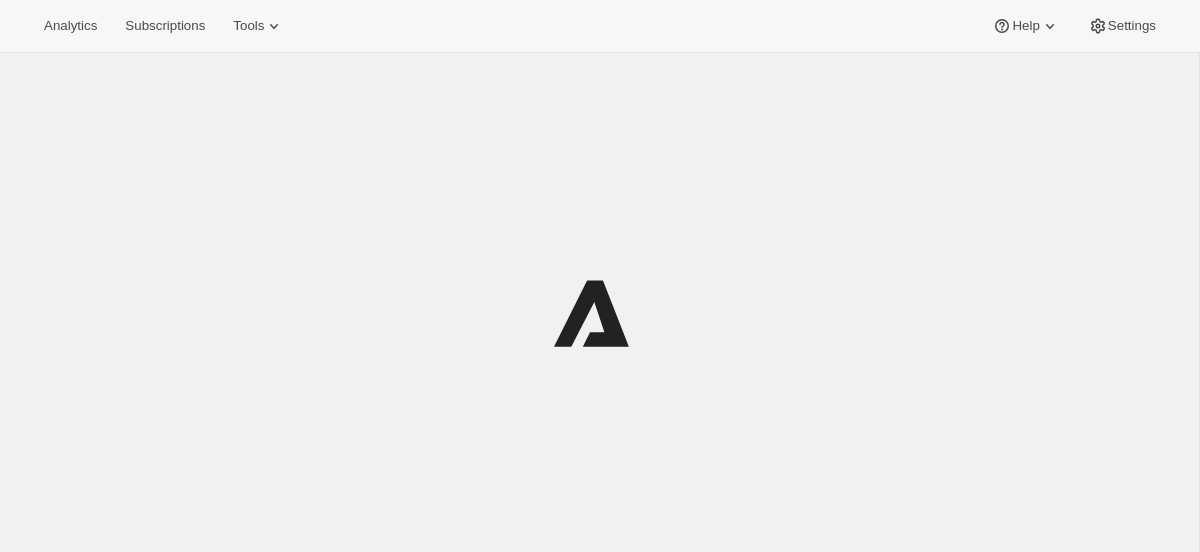 scroll, scrollTop: 0, scrollLeft: 0, axis: both 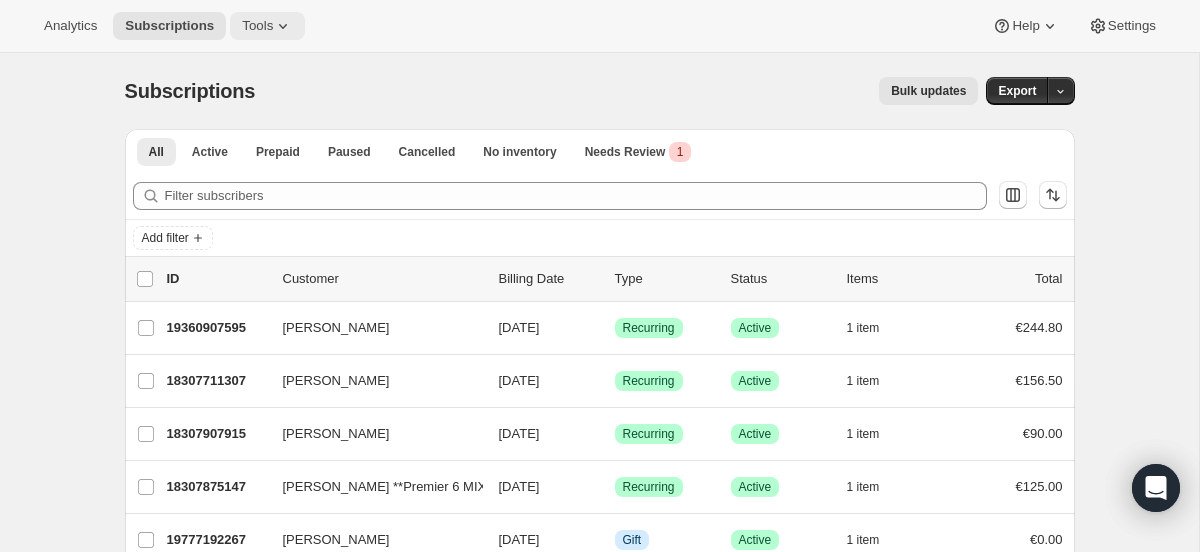 click on "Tools" at bounding box center [257, 26] 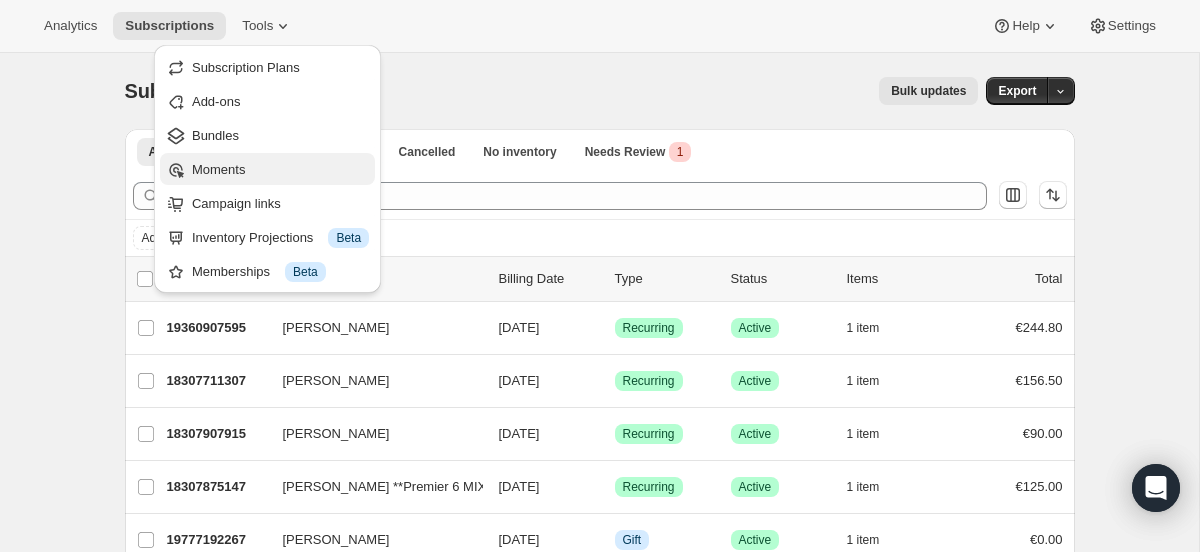click on "Moments" at bounding box center (280, 170) 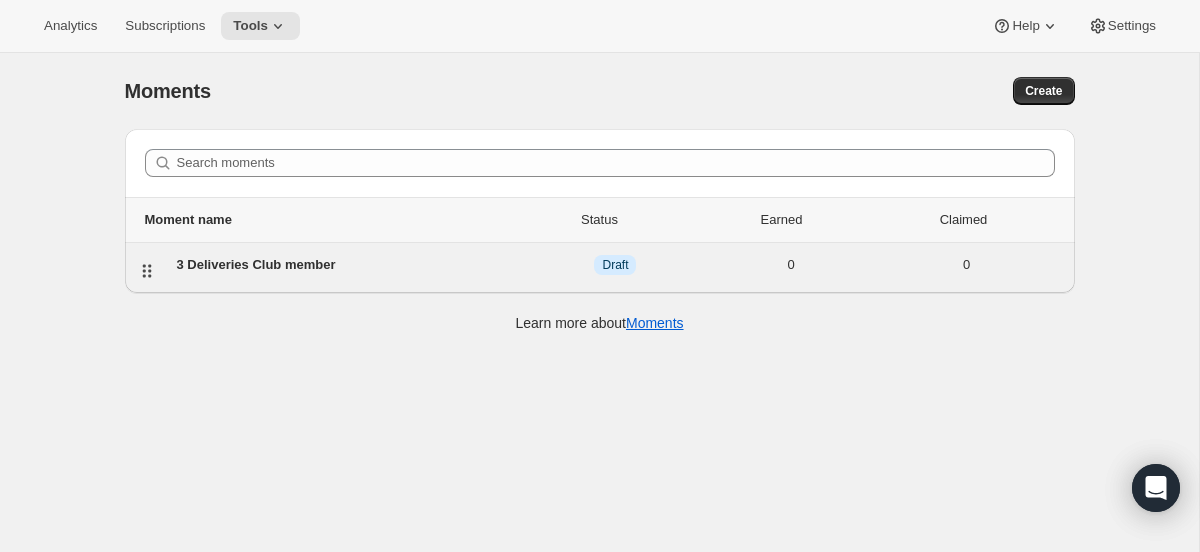 click on "3 Deliveries Club member" at bounding box center (352, 265) 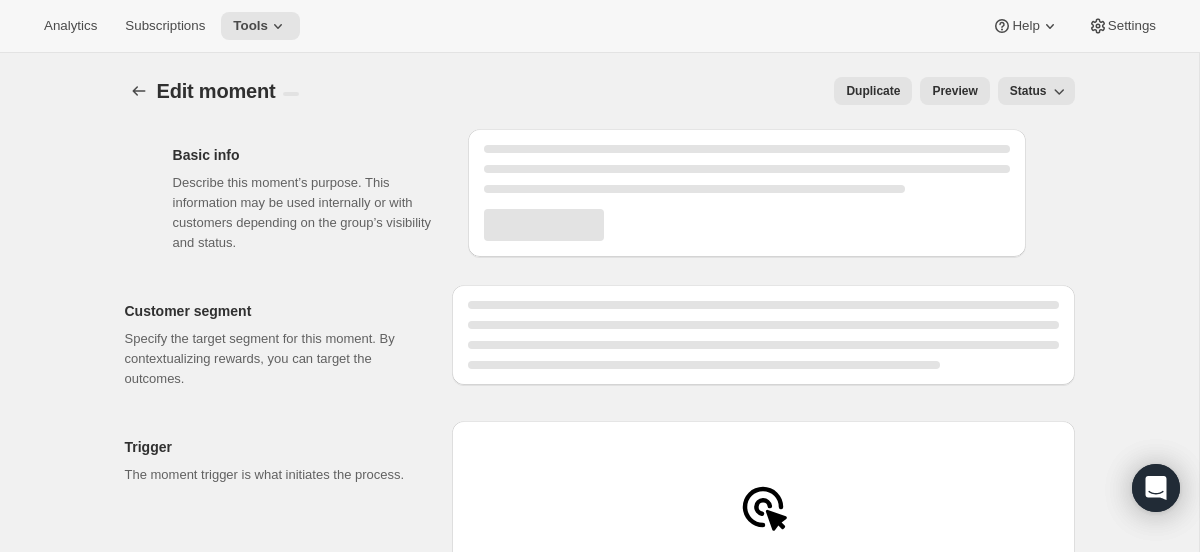 select on "subscribesTo" 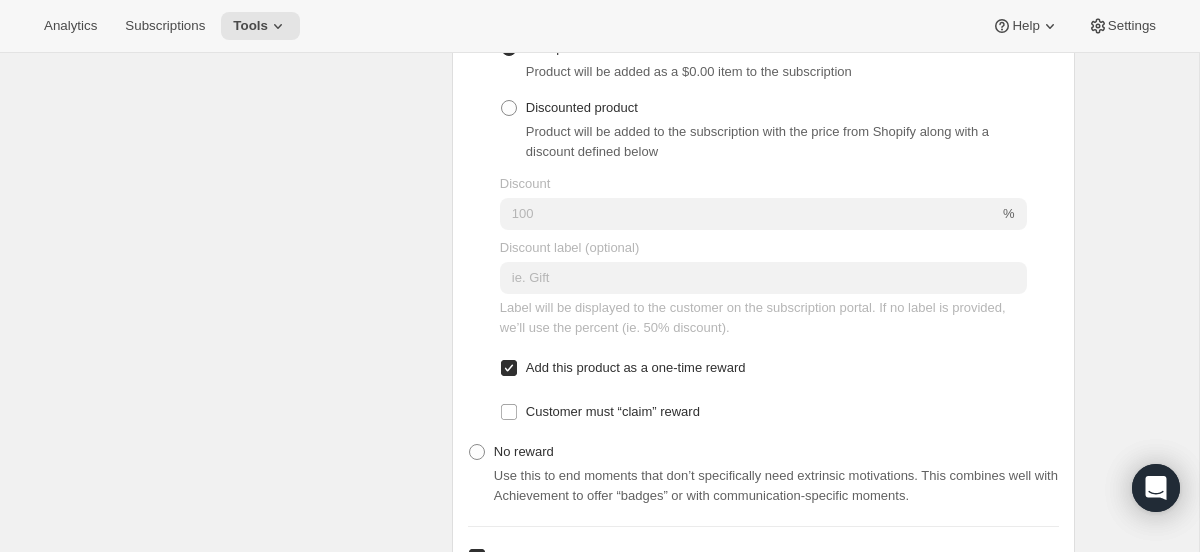 scroll, scrollTop: 1539, scrollLeft: 0, axis: vertical 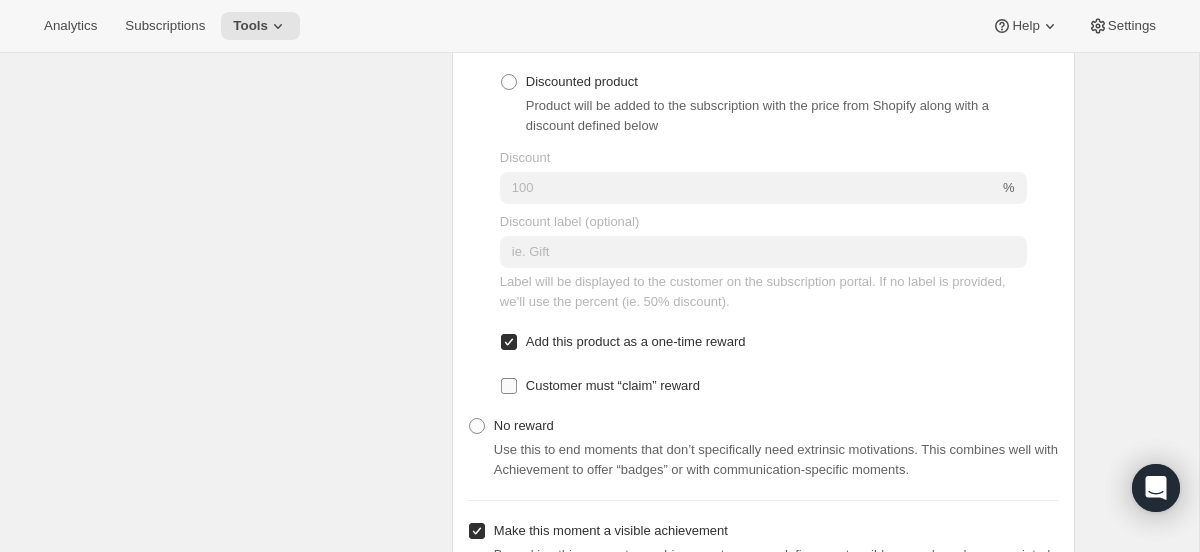 click on "Customer must “claim” reward" at bounding box center [613, 385] 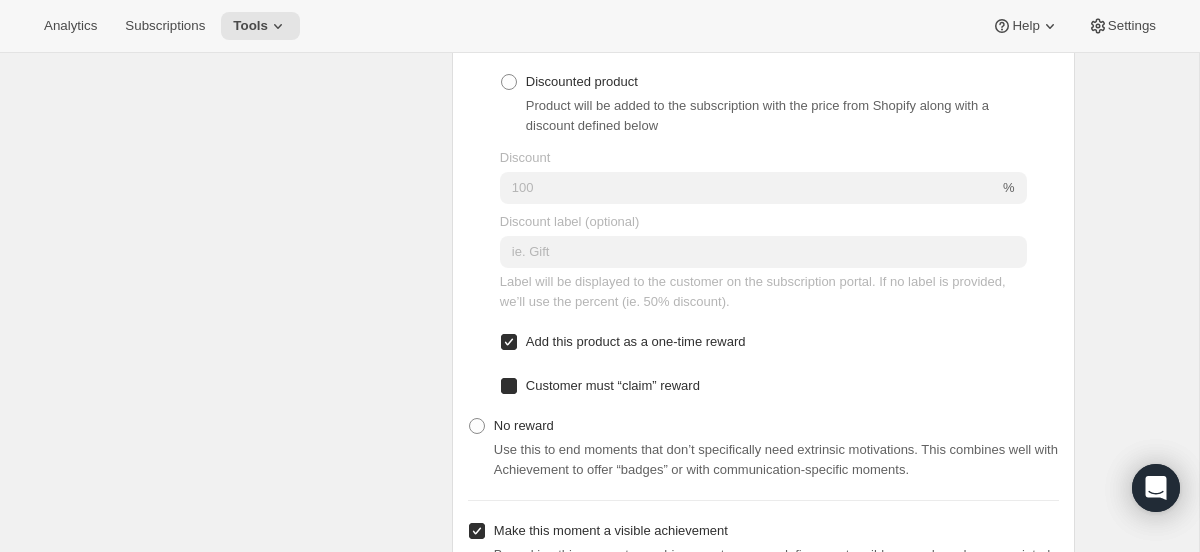 checkbox on "true" 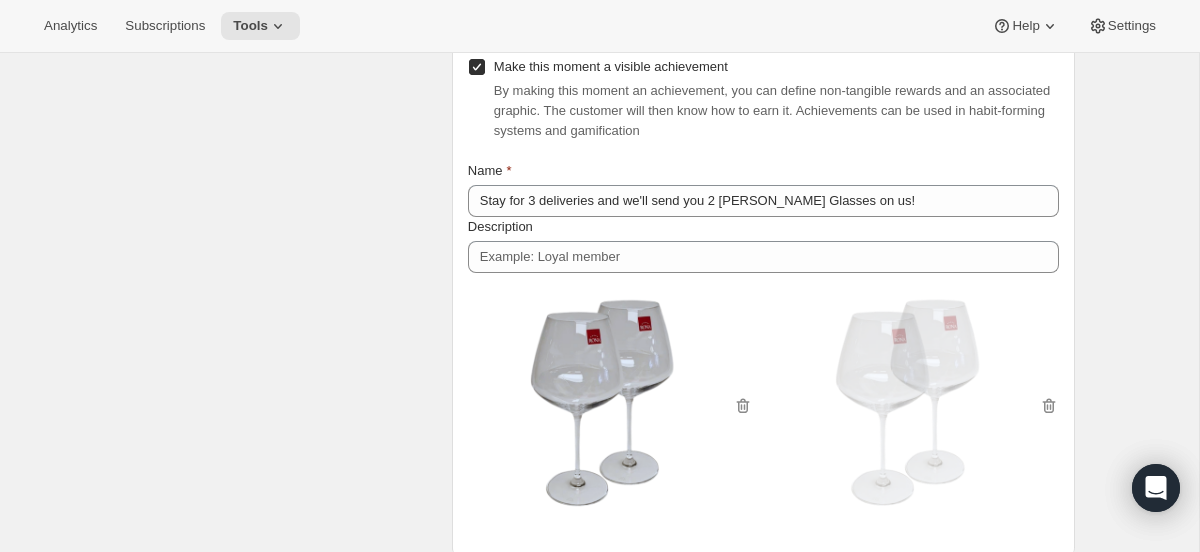 scroll, scrollTop: 2008, scrollLeft: 0, axis: vertical 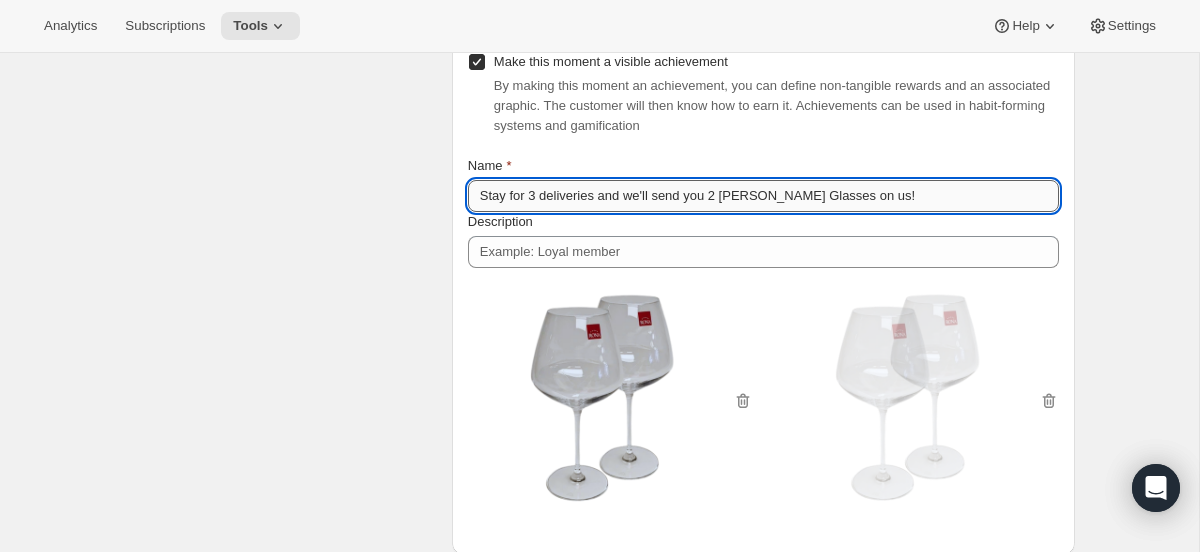 click on "Stay for 3 deliveries and we'll send you 2 [PERSON_NAME] Glasses on us!" at bounding box center (763, 196) 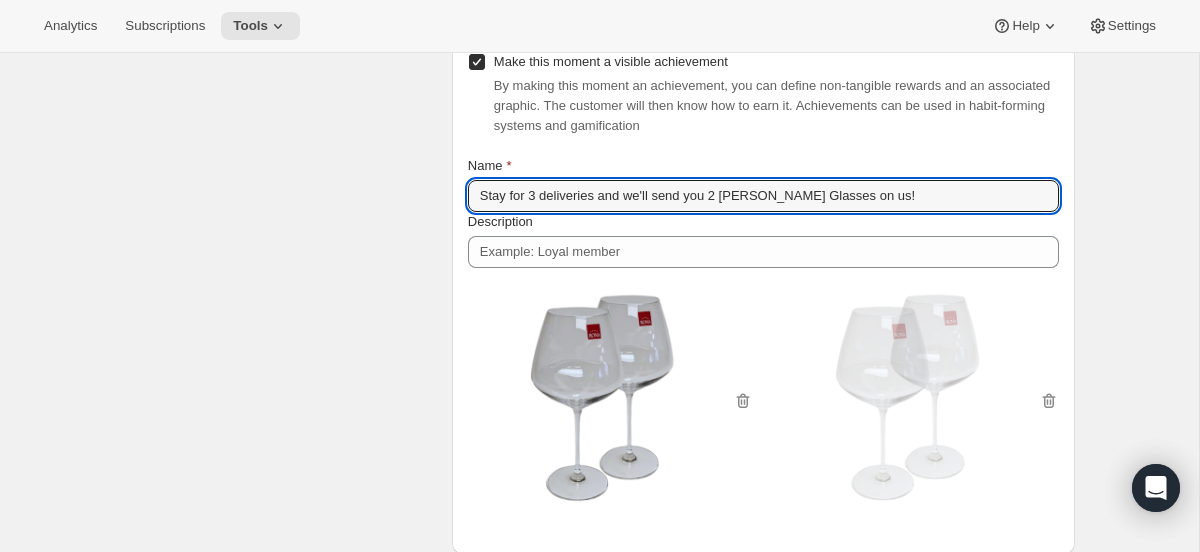 type on "Stay for 3 deliveries and we'll send you 2 [PERSON_NAME] Glasses on us!" 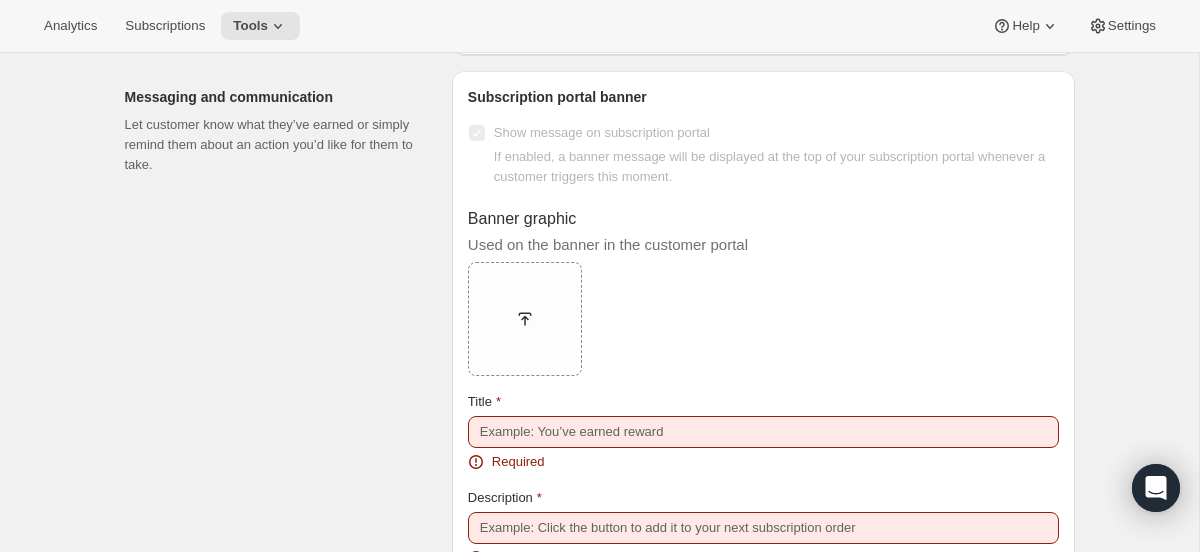 scroll, scrollTop: 2505, scrollLeft: 0, axis: vertical 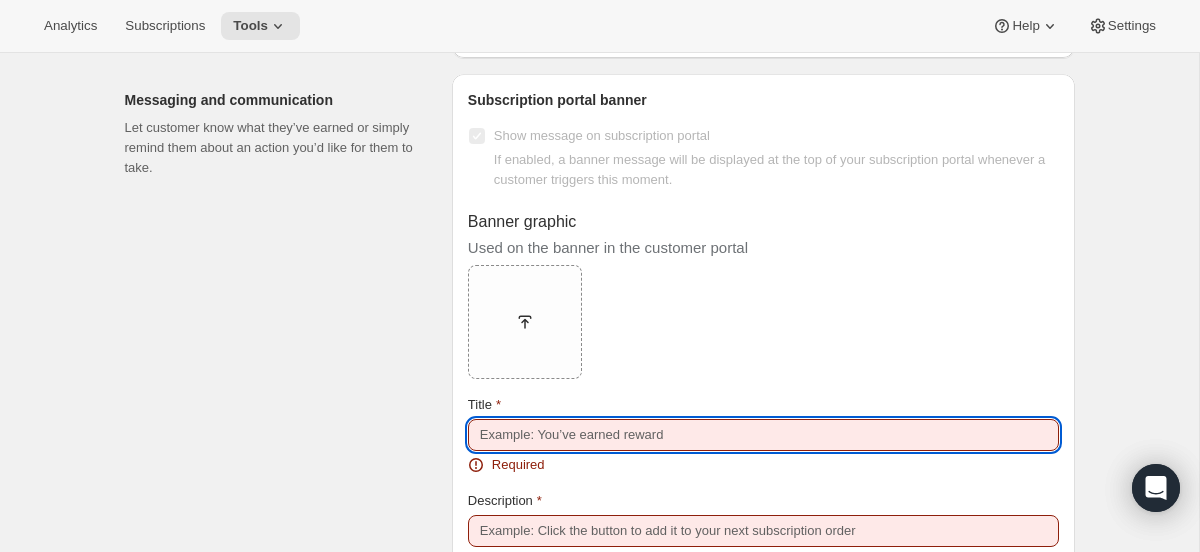 click on "Title" at bounding box center (763, 435) 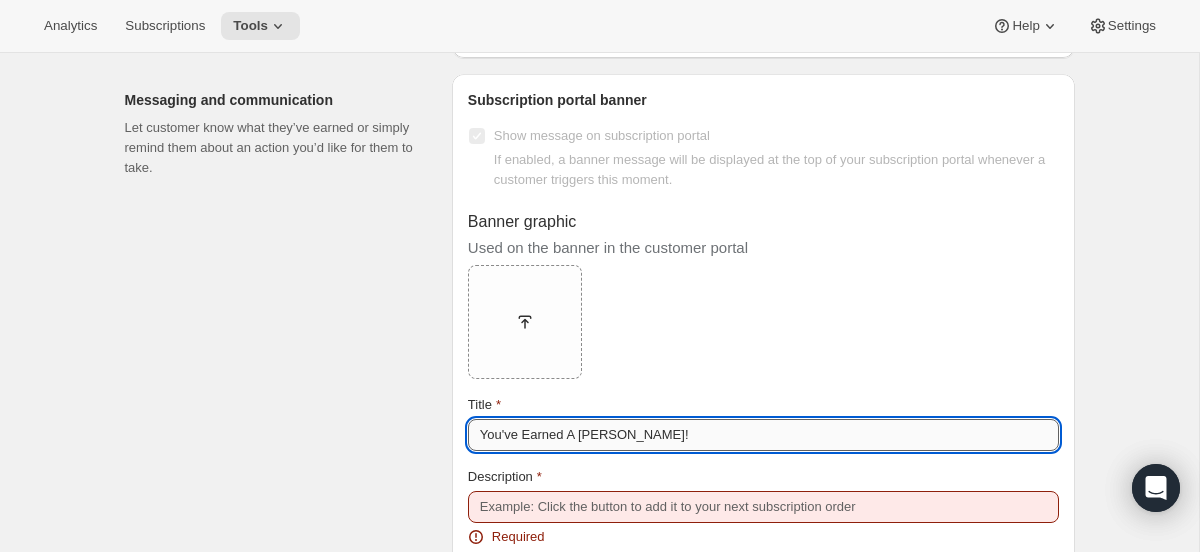 click on "You've Earned A eward!" at bounding box center (763, 435) 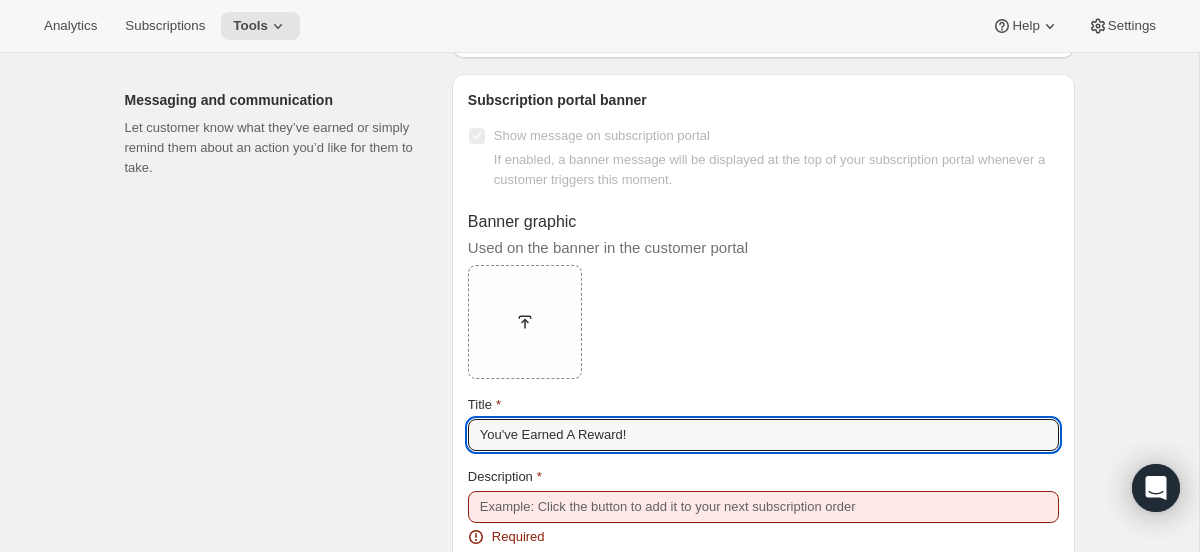 type on "You've Earned A Reward!" 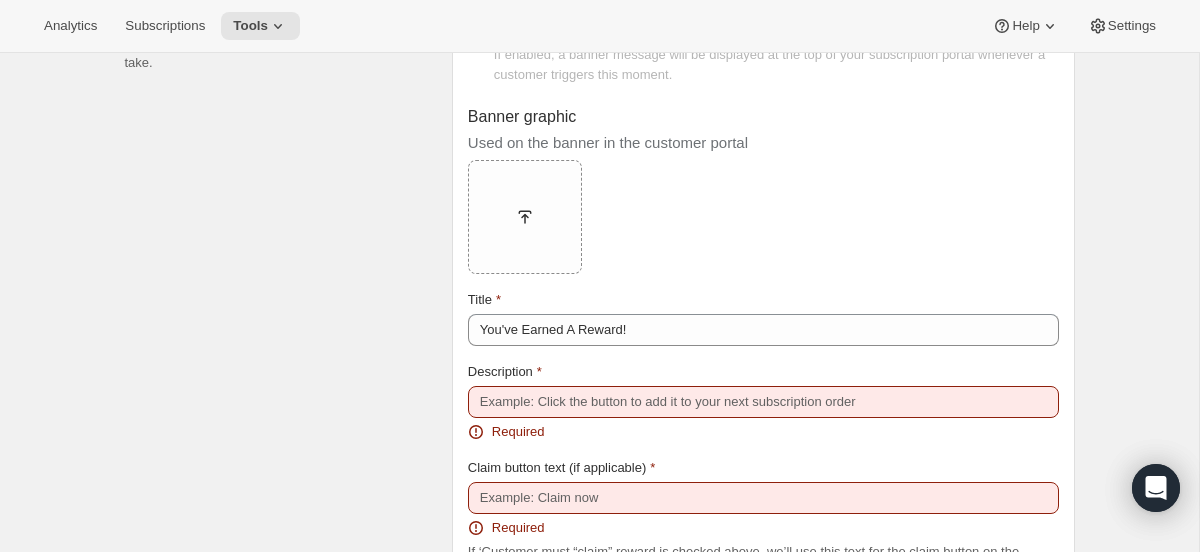 scroll, scrollTop: 2648, scrollLeft: 0, axis: vertical 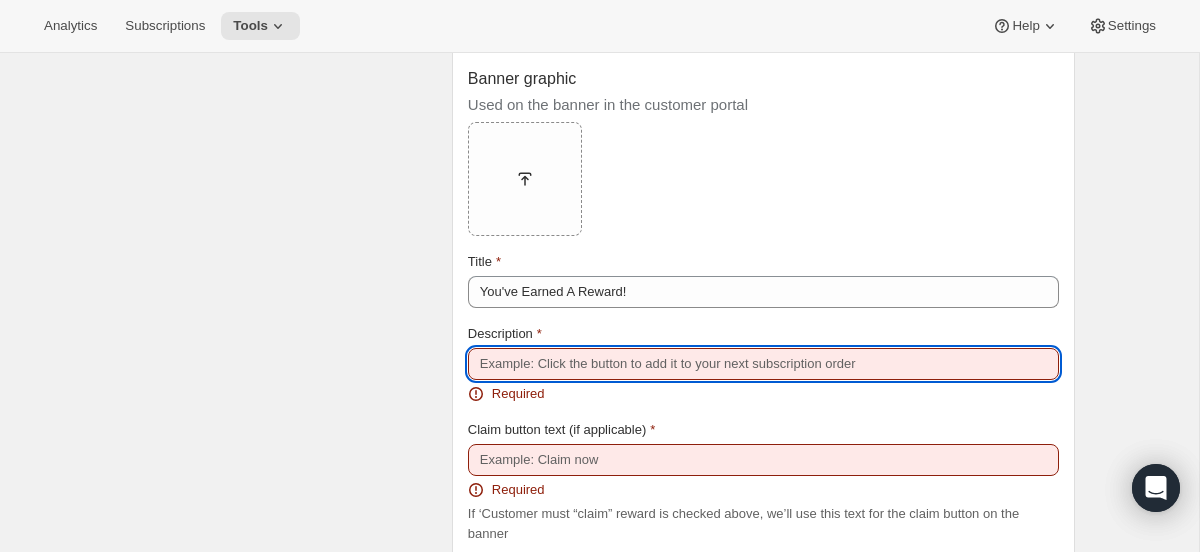 click on "Description" at bounding box center (763, 364) 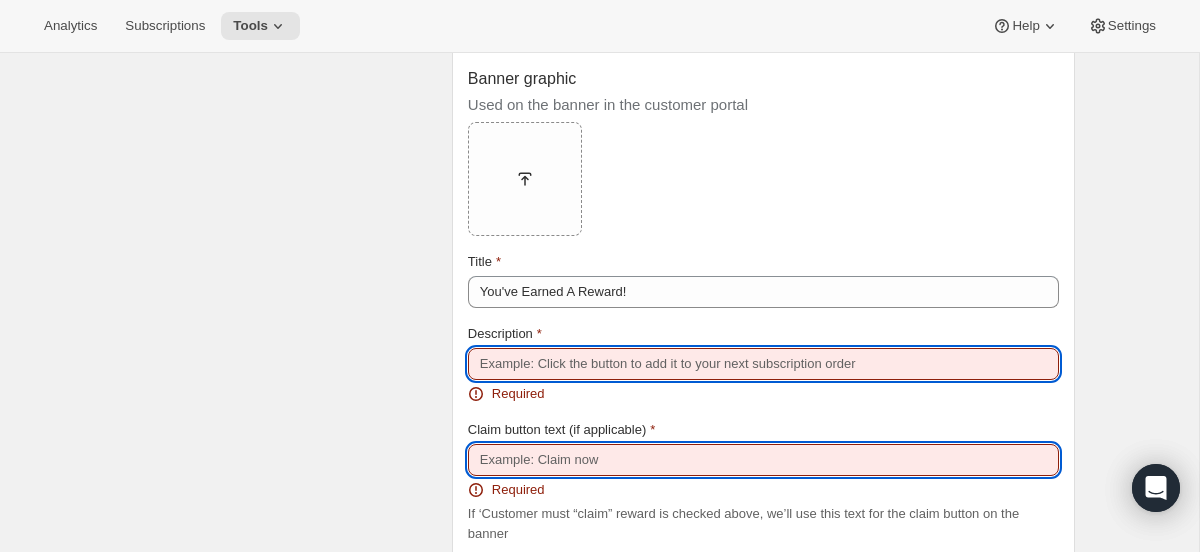 click on "Claim button text (if applicable)" at bounding box center (763, 460) 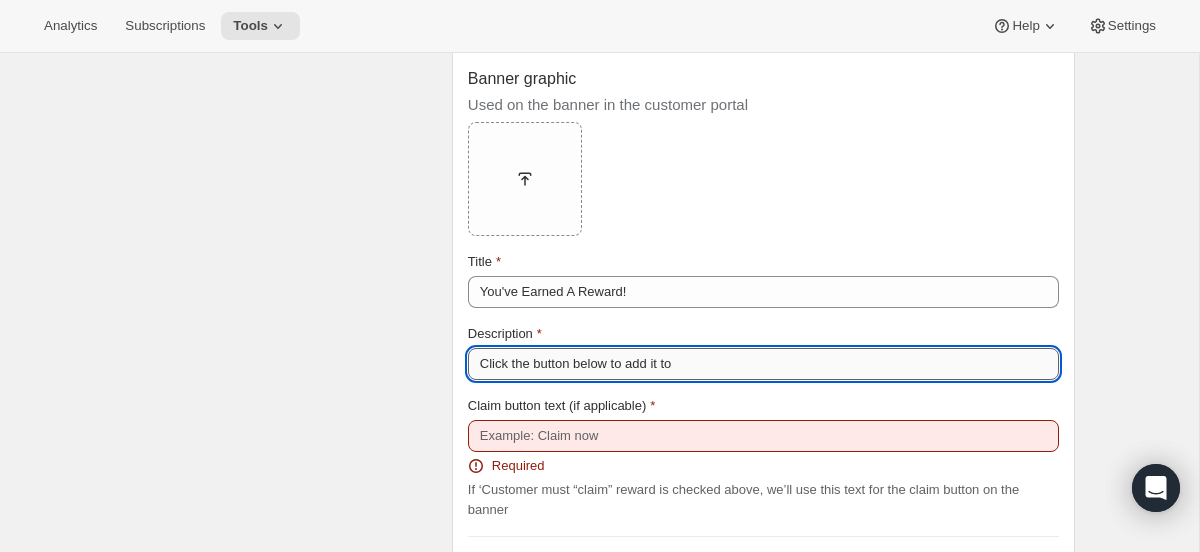 click on "Click the button below to add it to" at bounding box center [763, 364] 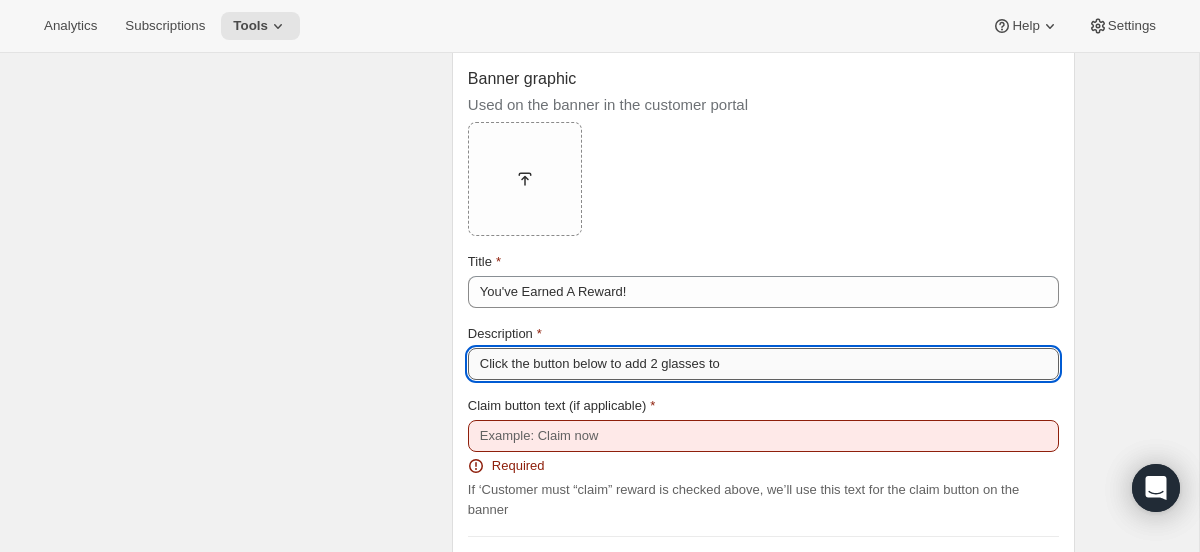click on "Click the button below to add 2 glasses to" at bounding box center [763, 364] 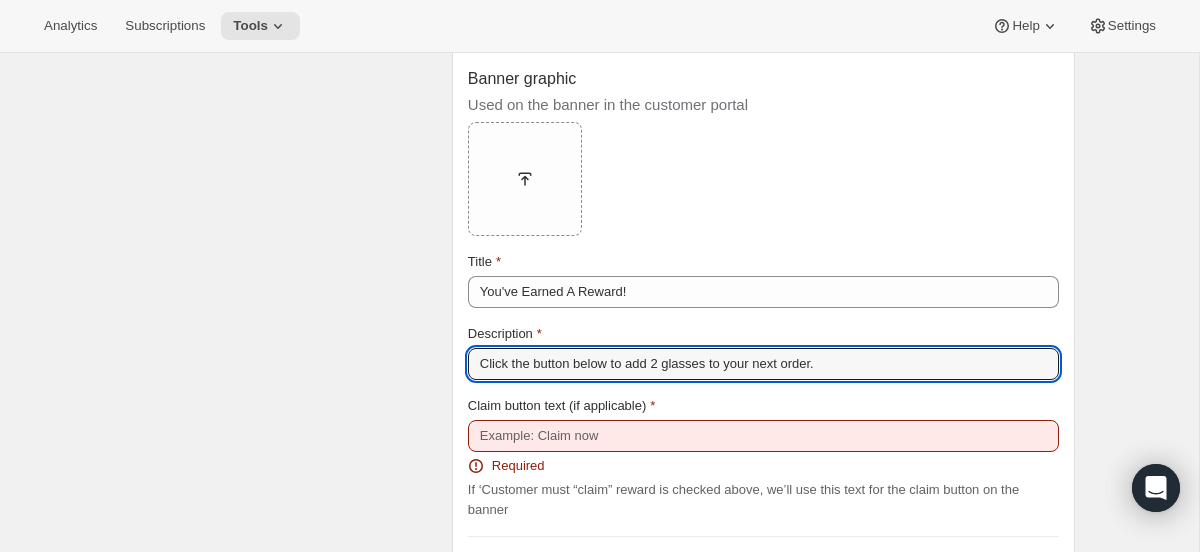 type on "Click the button below to add 2 glasses to your next order." 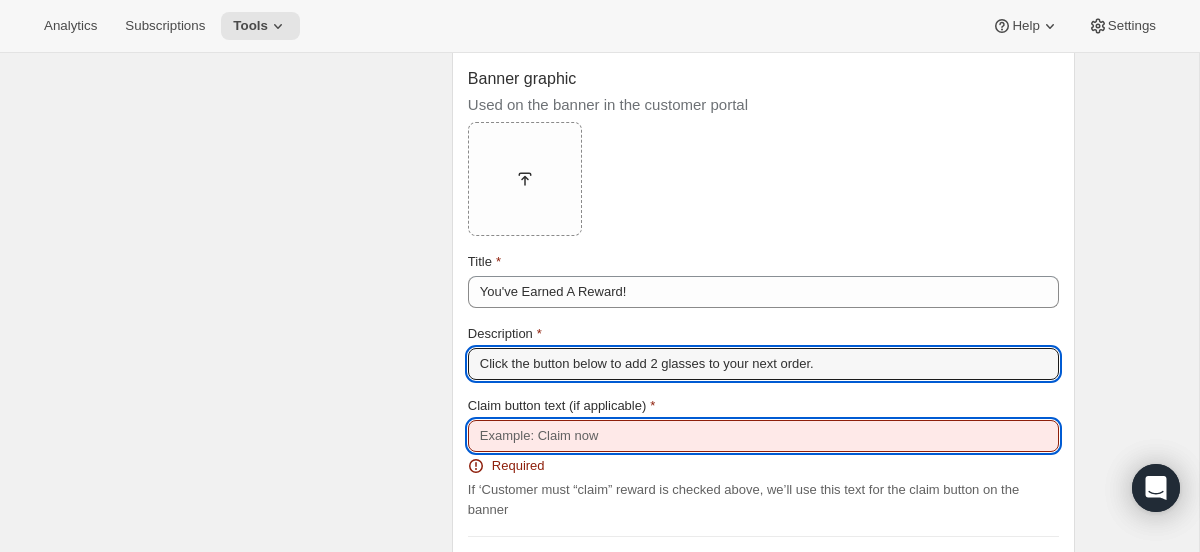 click on "Claim button text (if applicable)" at bounding box center (763, 436) 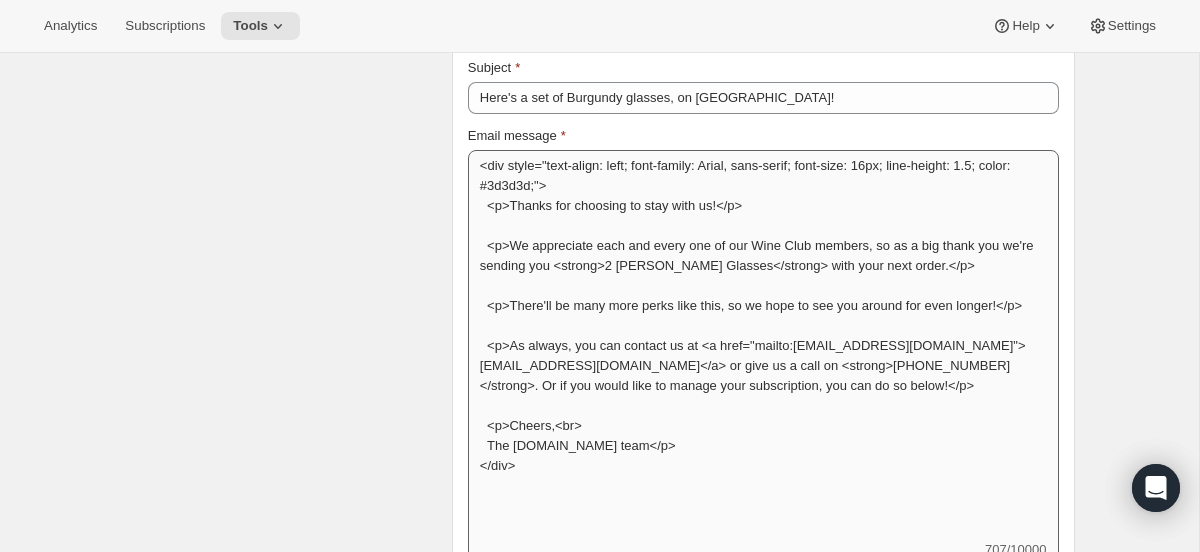 scroll, scrollTop: 3276, scrollLeft: 0, axis: vertical 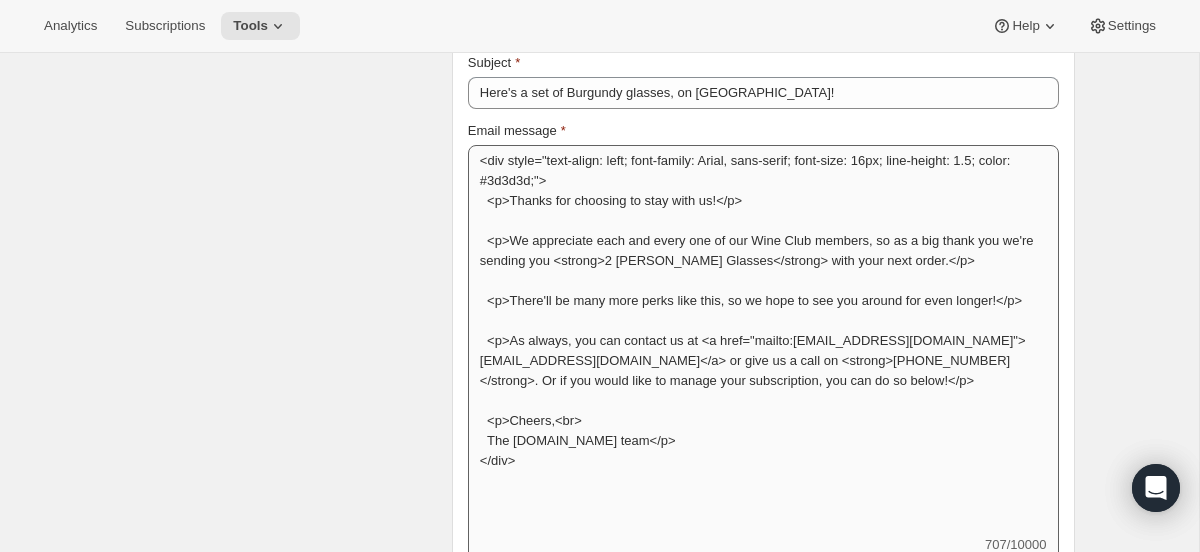 type on "Claim your Rona Glasses" 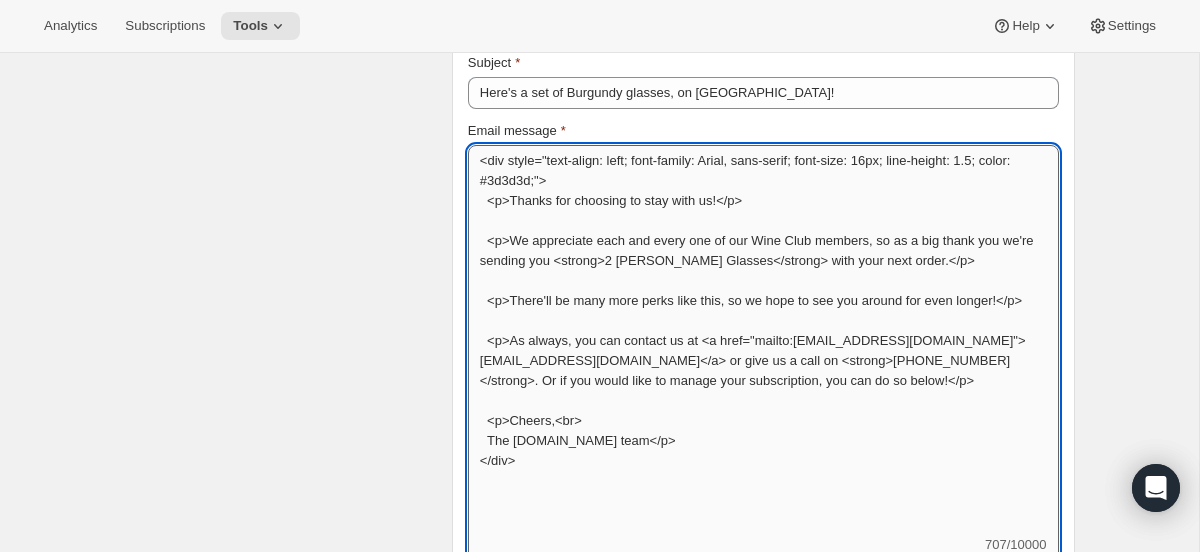 click on "<div style="text-align: left; font-family: Arial, sans-serif; font-size: 16px; line-height: 1.5; color: #3d3d3d;">
<p>Thanks for choosing to stay with us!</p>
<p>We appreciate each and every one of our Wine Club members, so as a big thank you we're sending you <strong>2 [PERSON_NAME] Glasses</strong> with your next order.</p>
<p>There'll be many more perks like this, so we hope to see you around for even longer!</p>
<p>As always, you can contact us at <a href="mailto:[EMAIL_ADDRESS][DOMAIN_NAME]">[EMAIL_ADDRESS][DOMAIN_NAME]</a> or give us a call on <strong>[PHONE_NUMBER]</strong>. Or if you would like to manage your subscription, you can do so below!</p>
<p>Cheers,<br>
The [DOMAIN_NAME] team</p>
</div>" at bounding box center [763, 340] 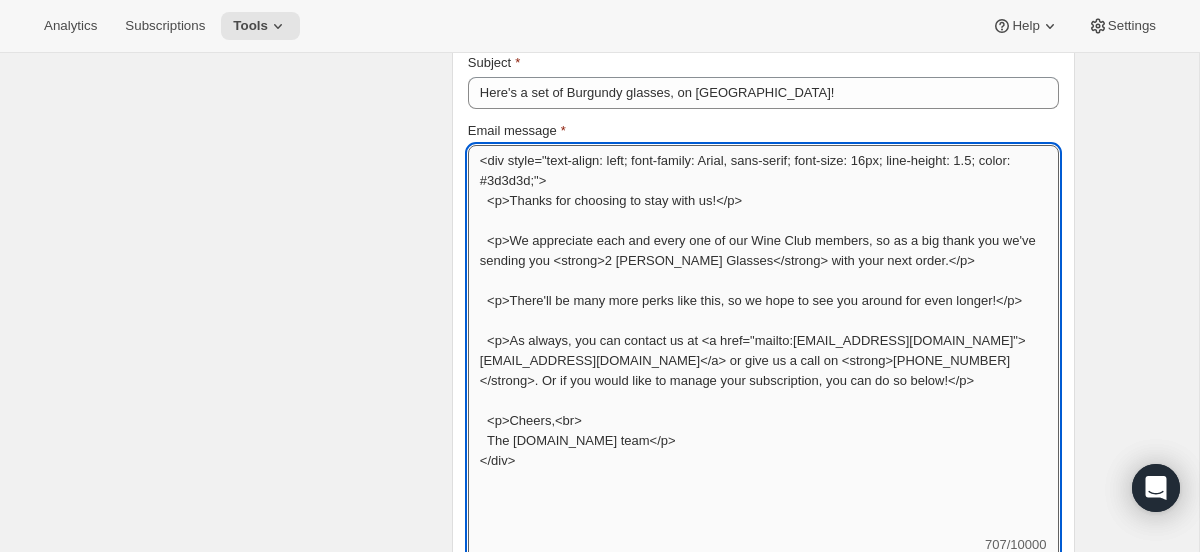 drag, startPoint x: 592, startPoint y: 310, endPoint x: 521, endPoint y: 310, distance: 71 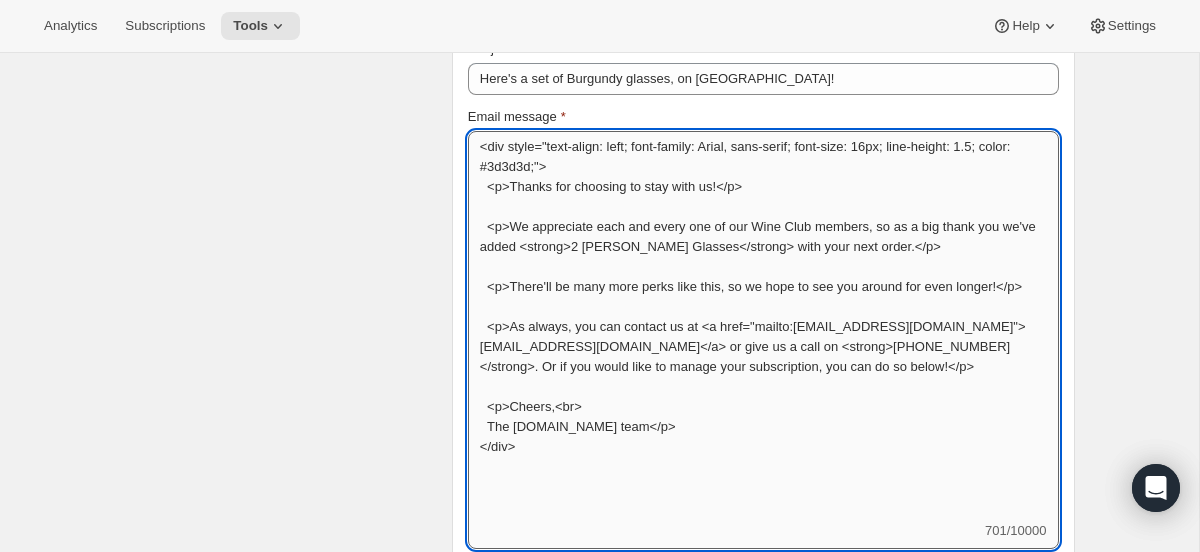 scroll, scrollTop: 3294, scrollLeft: 0, axis: vertical 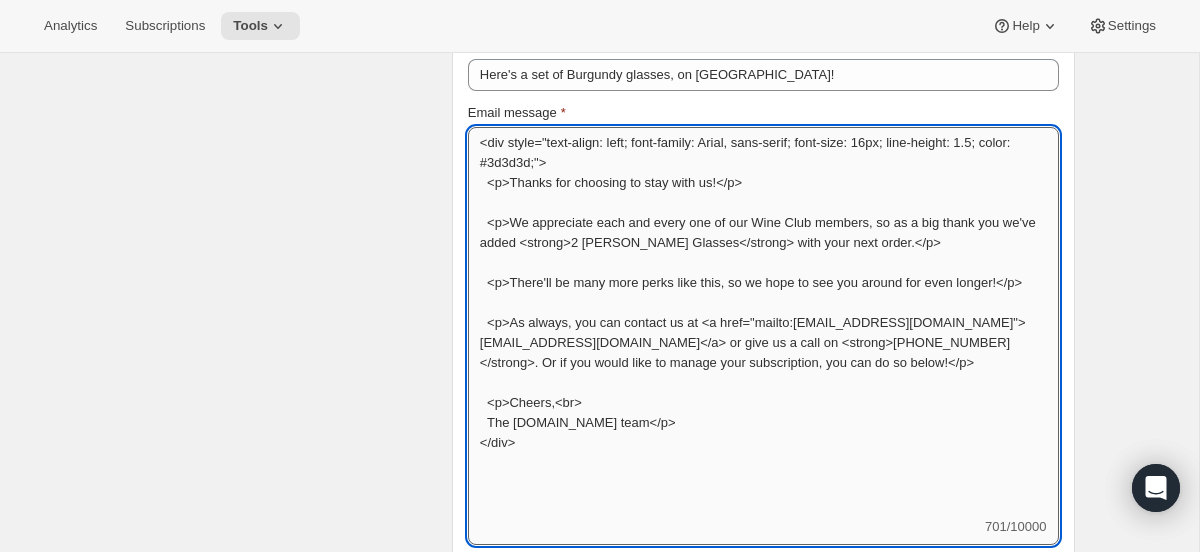 click on "<div style="text-align: left; font-family: Arial, sans-serif; font-size: 16px; line-height: 1.5; color: #3d3d3d;">
<p>Thanks for choosing to stay with us!</p>
<p>We appreciate each and every one of our Wine Club members, so as a big thank you we've added <strong>2 Rona Burgundy Glasses</strong> with your next order.</p>
<p>There'll be many more perks like this, so we hope to see you around for even longer!</p>
<p>As always, you can contact us at <a href="mailto:hello@wineonline.ie">hello@wineonline.ie</a> or give us a call on <strong>+01 5820840</strong>. Or if you would like to manage your subscription, you can do so below!</p>
<p>Cheers,<br>
The WineOnline.ie team</p>
</div>" at bounding box center (763, 322) 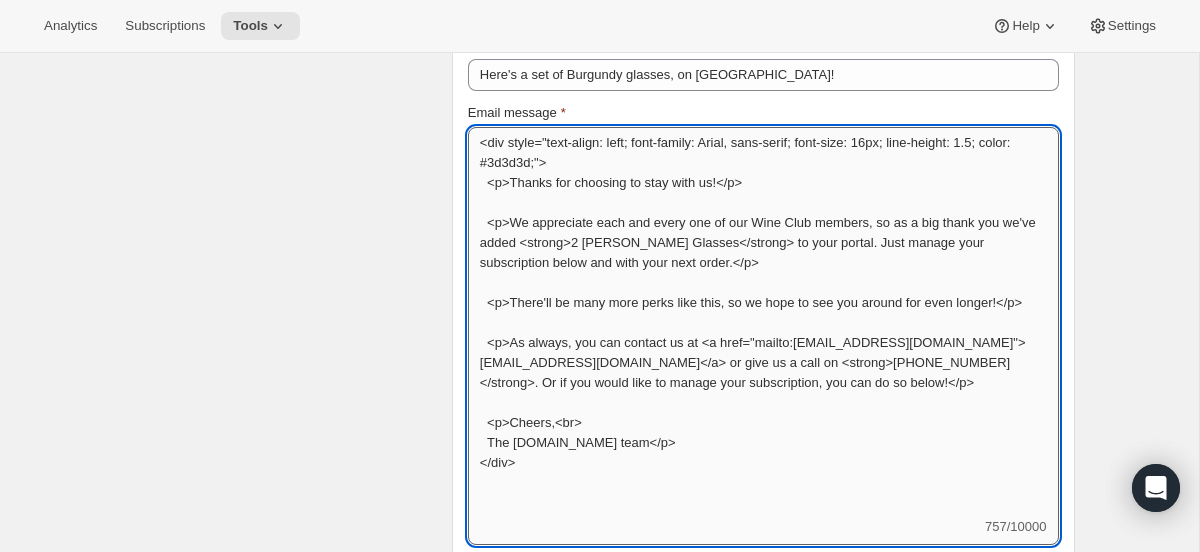 click on "<div style="text-align: left; font-family: Arial, sans-serif; font-size: 16px; line-height: 1.5; color: #3d3d3d;">
<p>Thanks for choosing to stay with us!</p>
<p>We appreciate each and every one of our Wine Club members, so as a big thank you we've added <strong>2 Rona Burgundy Glasses</strong> to your portal. Just manage your subscription below and with your next order.</p>
<p>There'll be many more perks like this, so we hope to see you around for even longer!</p>
<p>As always, you can contact us at <a href="mailto:hello@wineonline.ie">hello@wineonline.ie</a> or give us a call on <strong>+01 5820840</strong>. Or if you would like to manage your subscription, you can do so below!</p>
<p>Cheers,<br>
The WineOnline.ie team</p>
</div>" at bounding box center (763, 322) 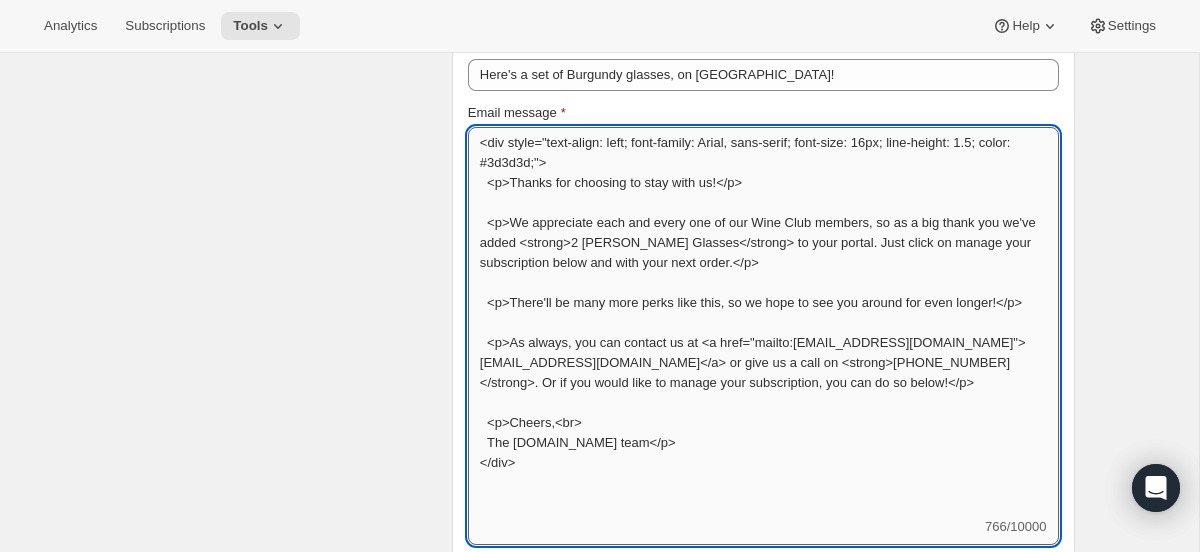 click on "<div style="text-align: left; font-family: Arial, sans-serif; font-size: 16px; line-height: 1.5; color: #3d3d3d;">
<p>Thanks for choosing to stay with us!</p>
<p>We appreciate each and every one of our Wine Club members, so as a big thank you we've added <strong>2 Rona Burgundy Glasses</strong> to your portal. Just click on manage your subscription below and with your next order.</p>
<p>There'll be many more perks like this, so we hope to see you around for even longer!</p>
<p>As always, you can contact us at <a href="mailto:hello@wineonline.ie">hello@wineonline.ie</a> or give us a call on <strong>+01 5820840</strong>. Or if you would like to manage your subscription, you can do so below!</p>
<p>Cheers,<br>
The WineOnline.ie team</p>
</div>" at bounding box center (763, 322) 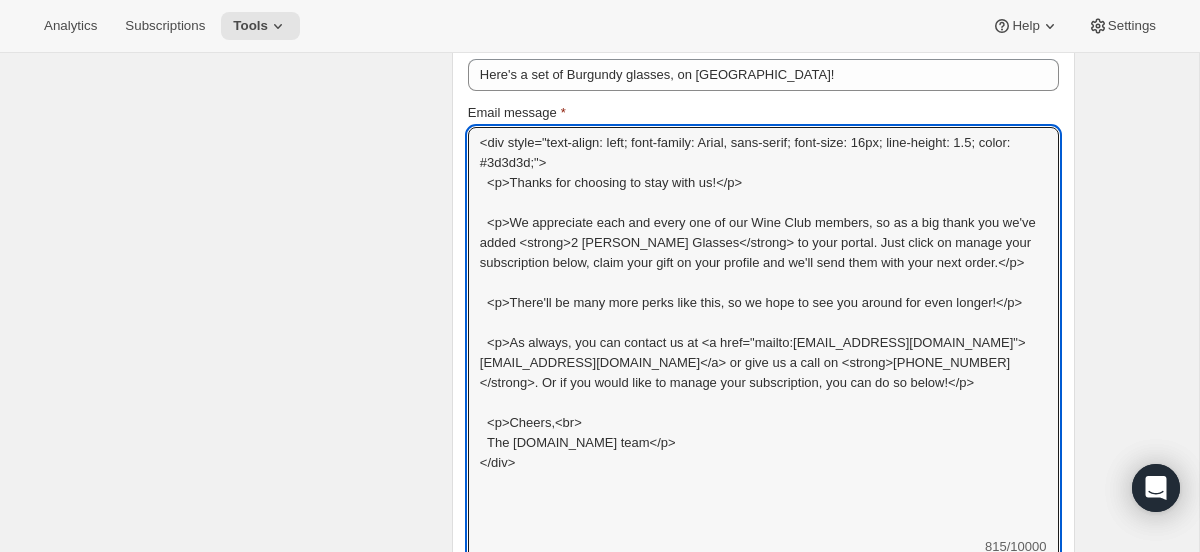 click on "Edit moment. This page is ready Edit moment Info Draft Duplicate Preview Status More actions Duplicate Preview Status This moment is in draft Set the status to active to allow this moment to be earnable by new customers. Some moments can be backfilled to existing customers. Set to Active Basic info Describe this moment’s purpose. This information may be used internally or with customers depending on the group’s visibility and status. Internal name 3 Deliveries Club member 24/64 Allow this moment to be earned multiple times Customer segment Specify the target segment for this moment. By contextualizing rewards, you can target the outcomes. All subscription customers This moment will apply to all subscribers Specific subscription customers Choose who is applicable for this moment based on segments. Only customers that are part of the defined segment will be able to qualify for the "reward" Customer tag Subscription Subscription Contains ANY Contains ALL Contains ONLY Does not contain ANY Contains ANY Reward" at bounding box center [600, -1215] 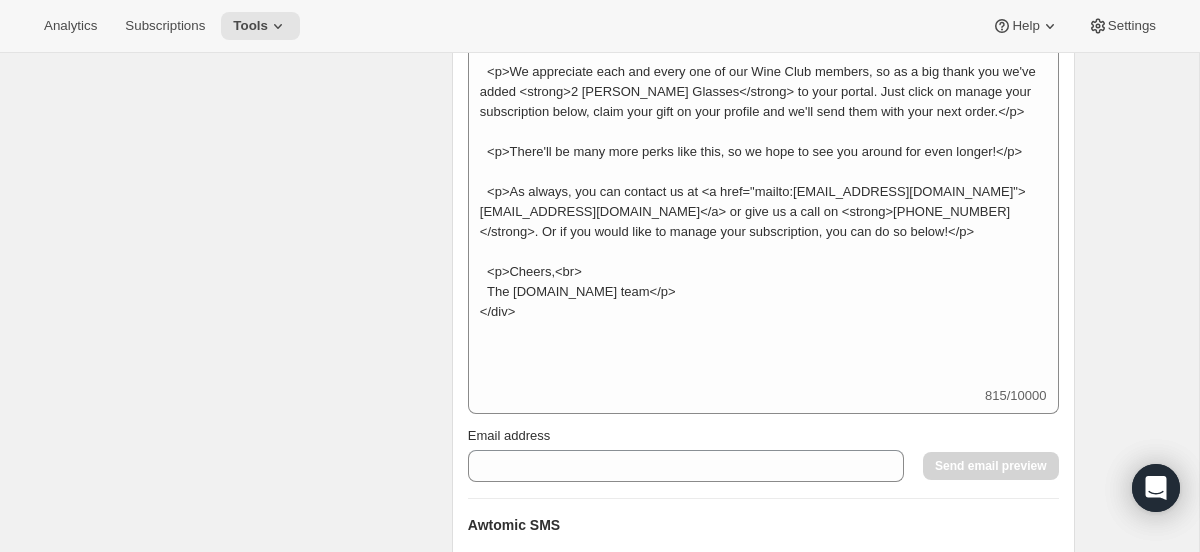 scroll, scrollTop: 3450, scrollLeft: 0, axis: vertical 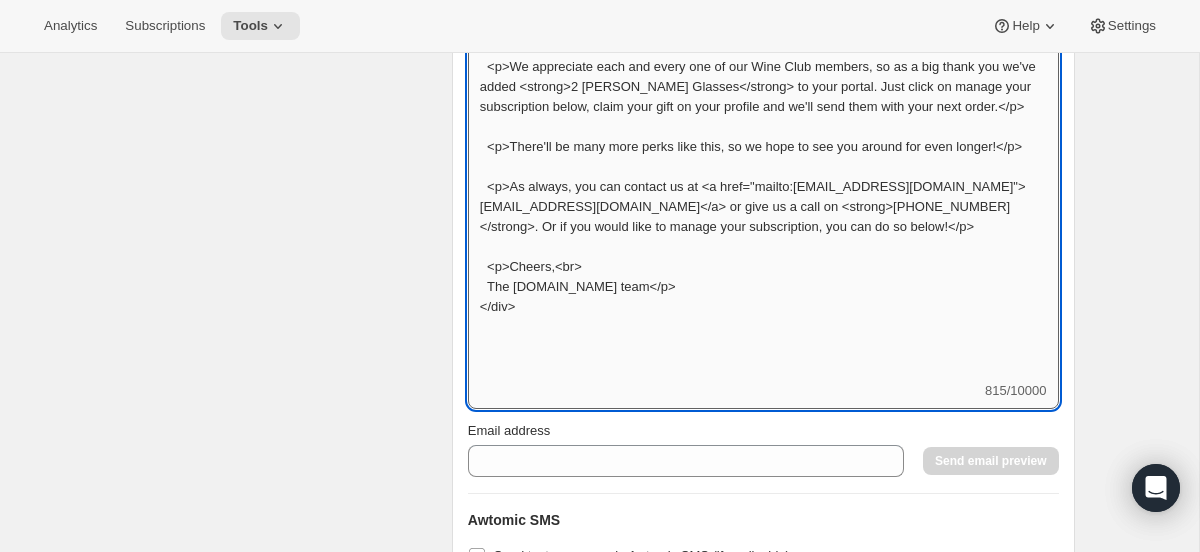 drag, startPoint x: 605, startPoint y: 316, endPoint x: 1035, endPoint y: 316, distance: 430 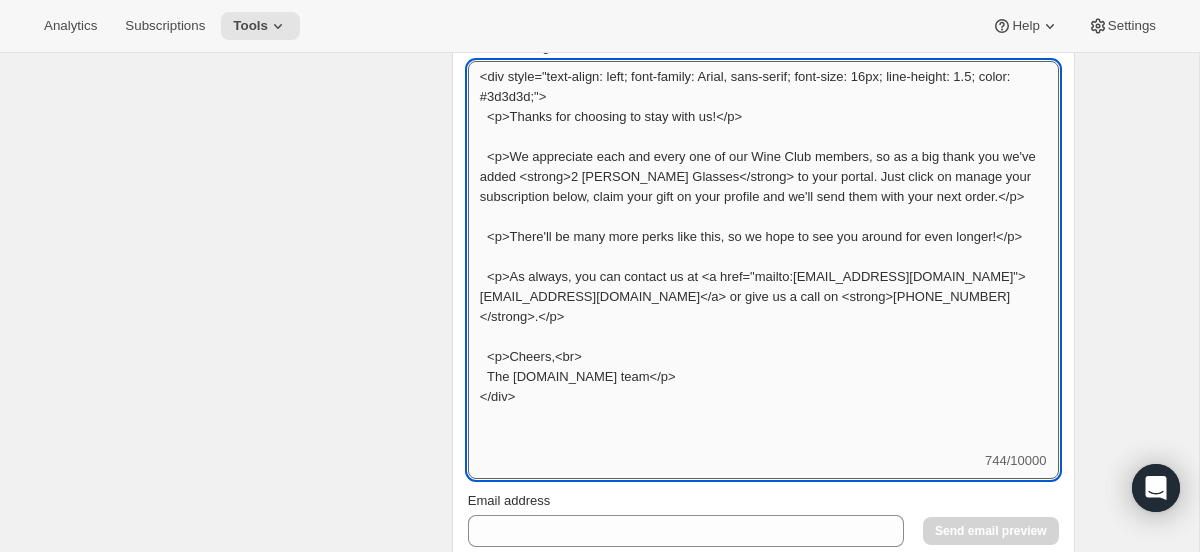scroll, scrollTop: 3357, scrollLeft: 0, axis: vertical 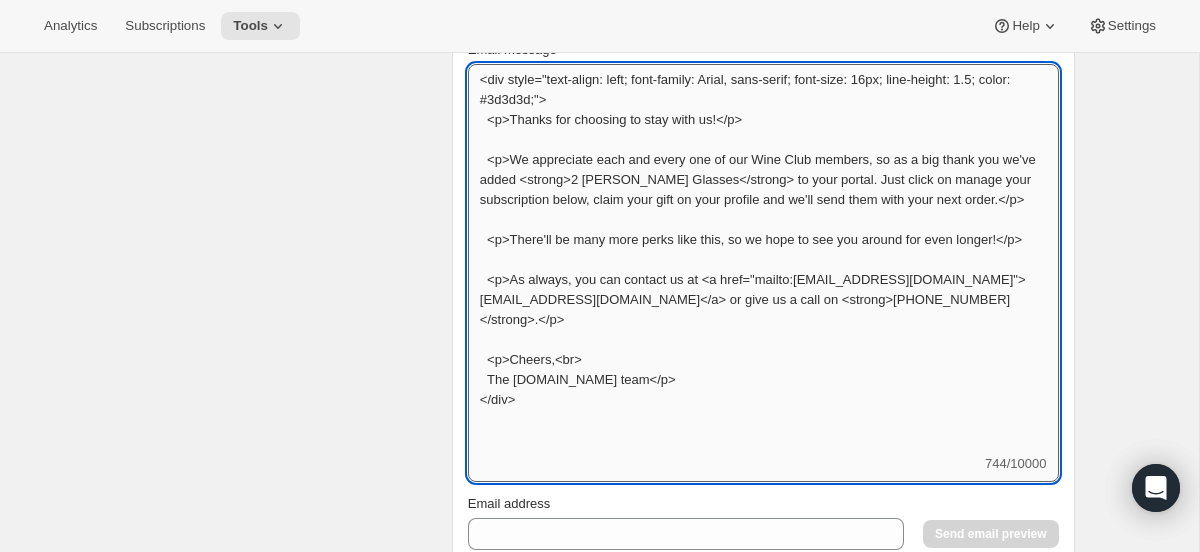click on "<div style="text-align: left; font-family: Arial, sans-serif; font-size: 16px; line-height: 1.5; color: #3d3d3d;">
<p>Thanks for choosing to stay with us!</p>
<p>We appreciate each and every one of our Wine Club members, so as a big thank you we've added <strong>2 Rona Burgundy Glasses</strong> to your portal. Just click on manage your subscription below, claim your gift on your profile and we'll send them with your next order.</p>
<p>There'll be many more perks like this, so we hope to see you around for even longer!</p>
<p>As always, you can contact us at <a href="mailto:hello@wineonline.ie">hello@wineonline.ie</a> or give us a call on <strong>+01 5820840</strong>.</p>
<p>Cheers,<br>
The WineOnline.ie team</p>
</div>" at bounding box center (763, 259) 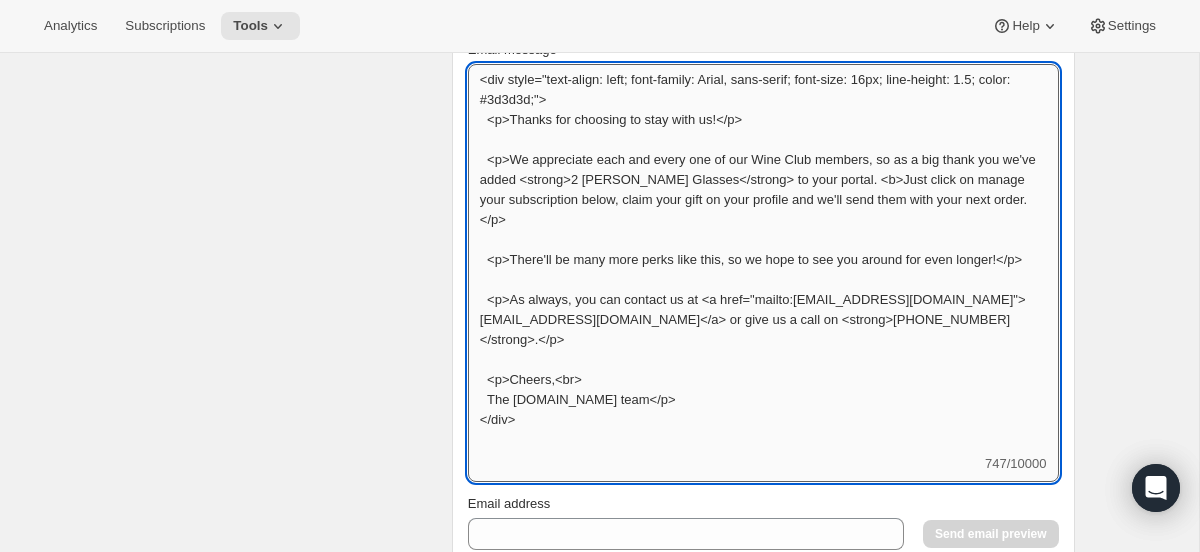 click on "<div style="text-align: left; font-family: Arial, sans-serif; font-size: 16px; line-height: 1.5; color: #3d3d3d;">
<p>Thanks for choosing to stay with us!</p>
<p>We appreciate each and every one of our Wine Club members, so as a big thank you we've added <strong>2 Rona Burgundy Glasses</strong> to your portal. <b>Just click on manage your subscription below, claim your gift on your profile and we'll send them with your next order.</p>
<p>There'll be many more perks like this, so we hope to see you around for even longer!</p>
<p>As always, you can contact us at <a href="mailto:hello@wineonline.ie">hello@wineonline.ie</a> or give us a call on <strong>+01 5820840</strong>.</p>
<p>Cheers,<br>
The WineOnline.ie team</p>
</div>" at bounding box center (763, 259) 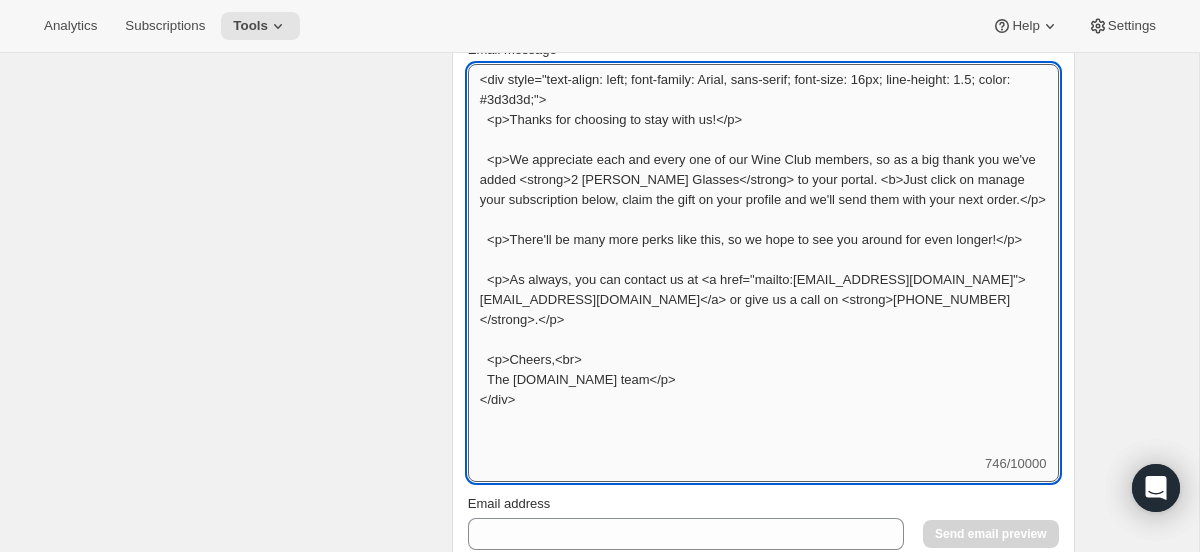 click on "<div style="text-align: left; font-family: Arial, sans-serif; font-size: 16px; line-height: 1.5; color: #3d3d3d;">
<p>Thanks for choosing to stay with us!</p>
<p>We appreciate each and every one of our Wine Club members, so as a big thank you we've added <strong>2 Rona Burgundy Glasses</strong> to your portal. <b>Just click on manage your subscription below, claim the gift on your profile and we'll send them with your next order.</p>
<p>There'll be many more perks like this, so we hope to see you around for even longer!</p>
<p>As always, you can contact us at <a href="mailto:hello@wineonline.ie">hello@wineonline.ie</a> or give us a call on <strong>+01 5820840</strong>.</p>
<p>Cheers,<br>
The WineOnline.ie team</p>
</div>" at bounding box center (763, 259) 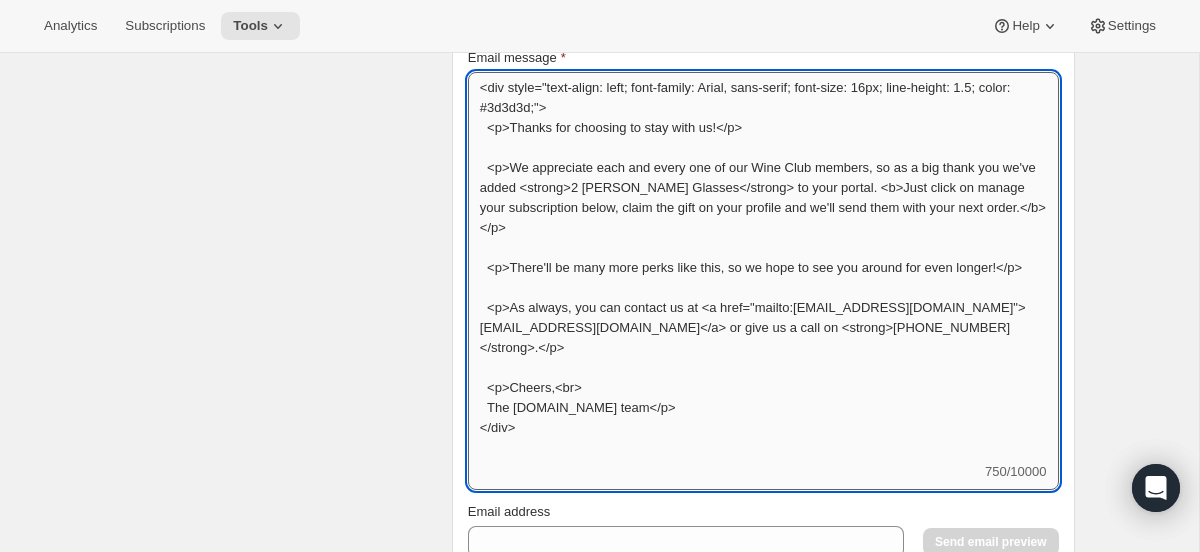 scroll, scrollTop: 3339, scrollLeft: 0, axis: vertical 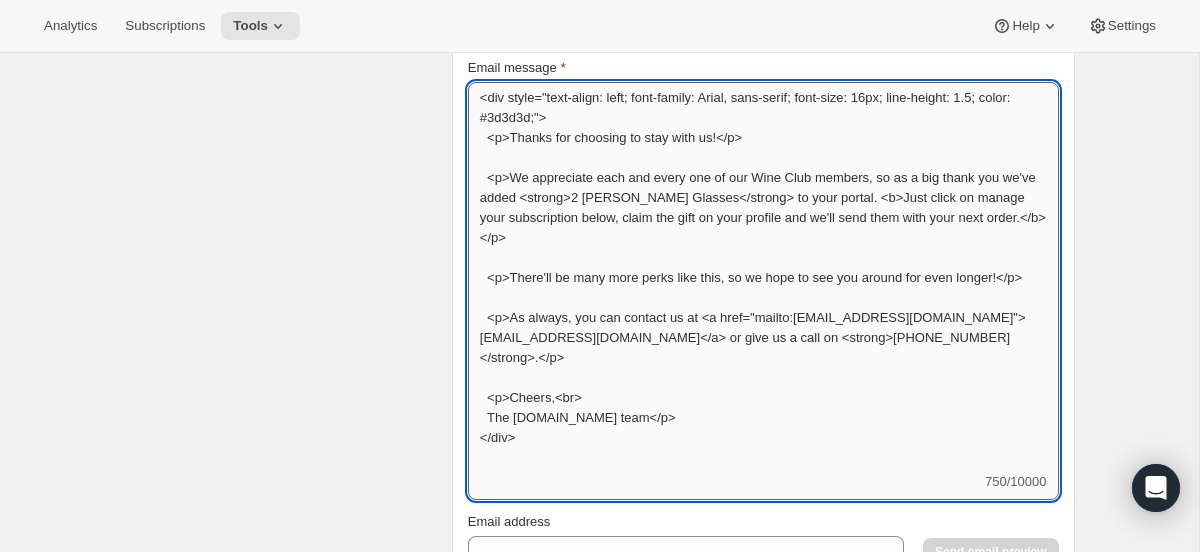 click on "<div style="text-align: left; font-family: Arial, sans-serif; font-size: 16px; line-height: 1.5; color: #3d3d3d;">
<p>Thanks for choosing to stay with us!</p>
<p>We appreciate each and every one of our Wine Club members, so as a big thank you we've added <strong>2 Rona Burgundy Glasses</strong> to your portal. <b>Just click on manage your subscription below, claim the gift on your profile and we'll send them with your next order.</b></p>
<p>There'll be many more perks like this, so we hope to see you around for even longer!</p>
<p>As always, you can contact us at <a href="mailto:hello@wineonline.ie">hello@wineonline.ie</a> or give us a call on <strong>+01 5820840</strong>.</p>
<p>Cheers,<br>
The WineOnline.ie team</p>
</div>" at bounding box center (763, 277) 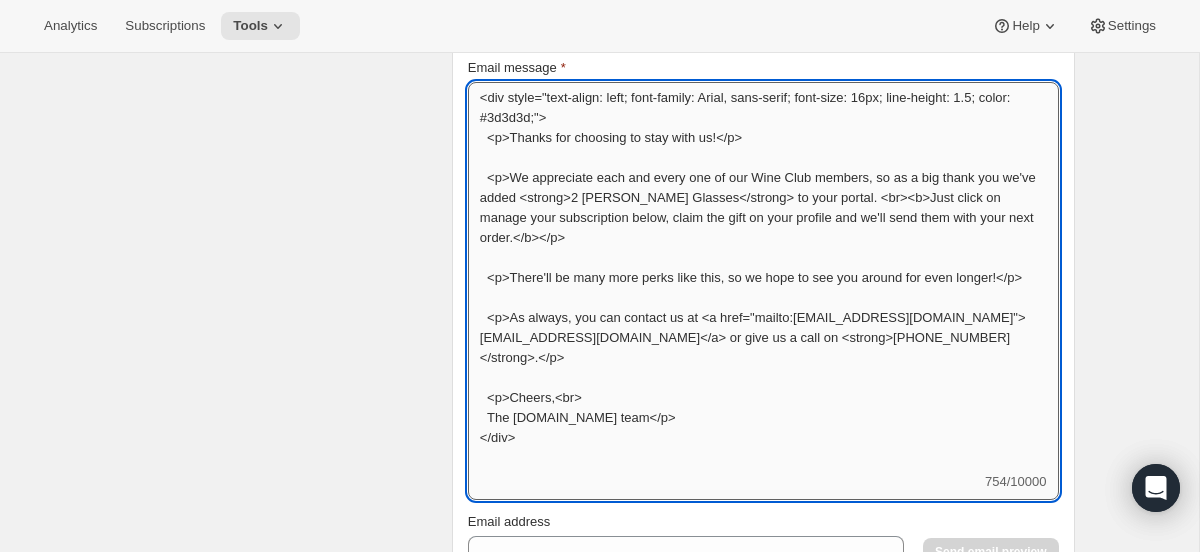 scroll, scrollTop: 0, scrollLeft: 0, axis: both 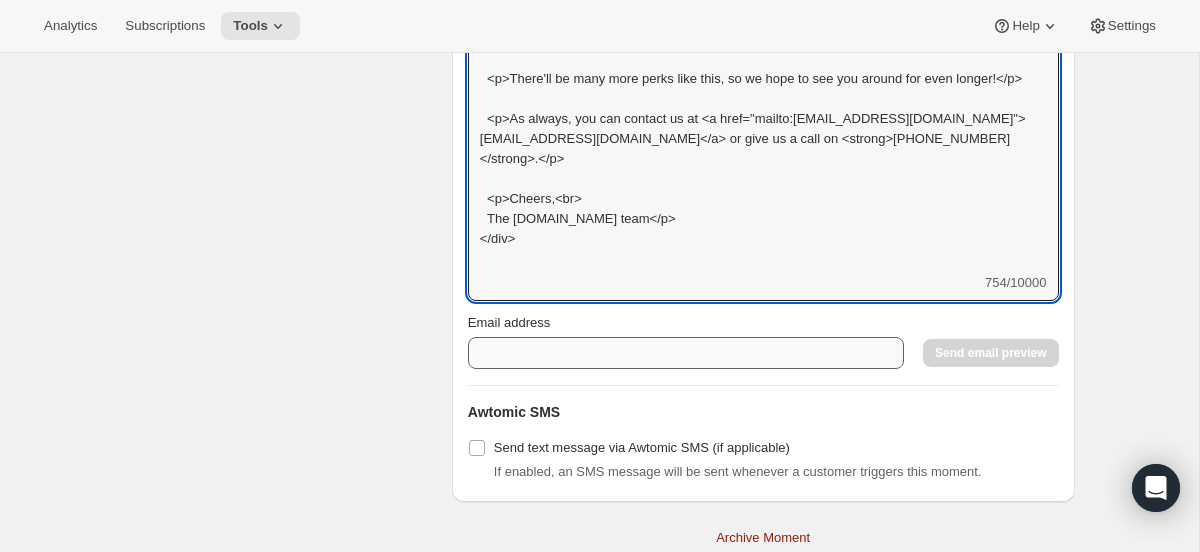 type on "<div style="text-align: left; font-family: Arial, sans-serif; font-size: 16px; line-height: 1.5; color: #3d3d3d;">
<p>Thanks for choosing to stay with us!</p>
<p>We appreciate each and every one of our Wine Club members, so as a big thank you we've added <strong>2 Rona Burgundy Glasses</strong> to your portal. <br><b>Just click on manage your subscription below, claim the gift on your profile and we'll send them with your next order.</b></p>
<p>There'll be many more perks like this, so we hope to see you around for even longer!</p>
<p>As always, you can contact us at <a href="mailto:hello@wineonline.ie">hello@wineonline.ie</a> or give us a call on <strong>+01 5820840</strong>.</p>
<p>Cheers,<br>
The WineOnline.ie team</p>
</div>" 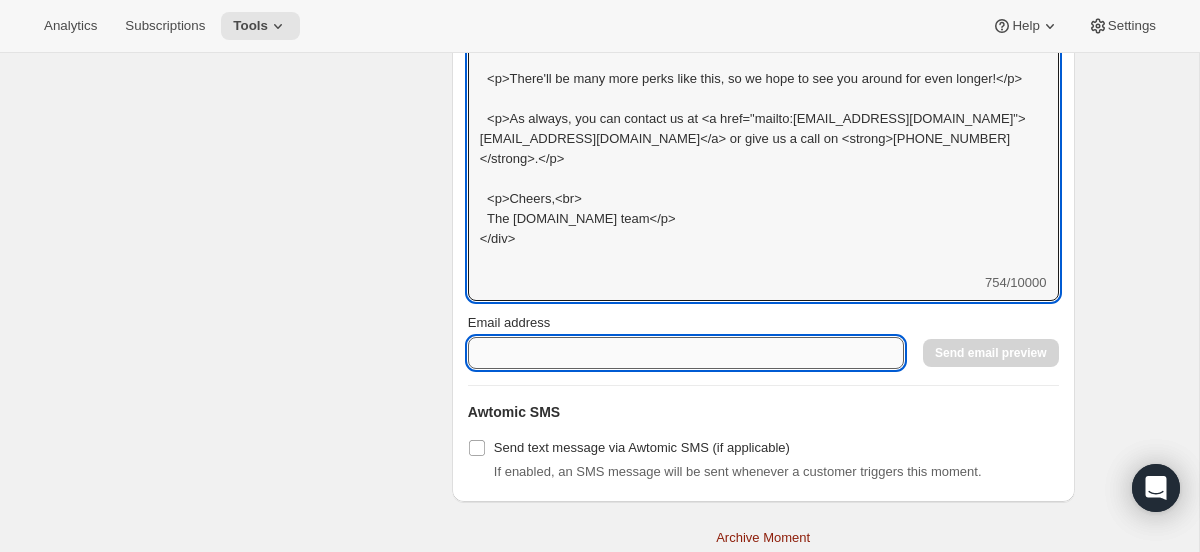click on "Email address" at bounding box center (686, 353) 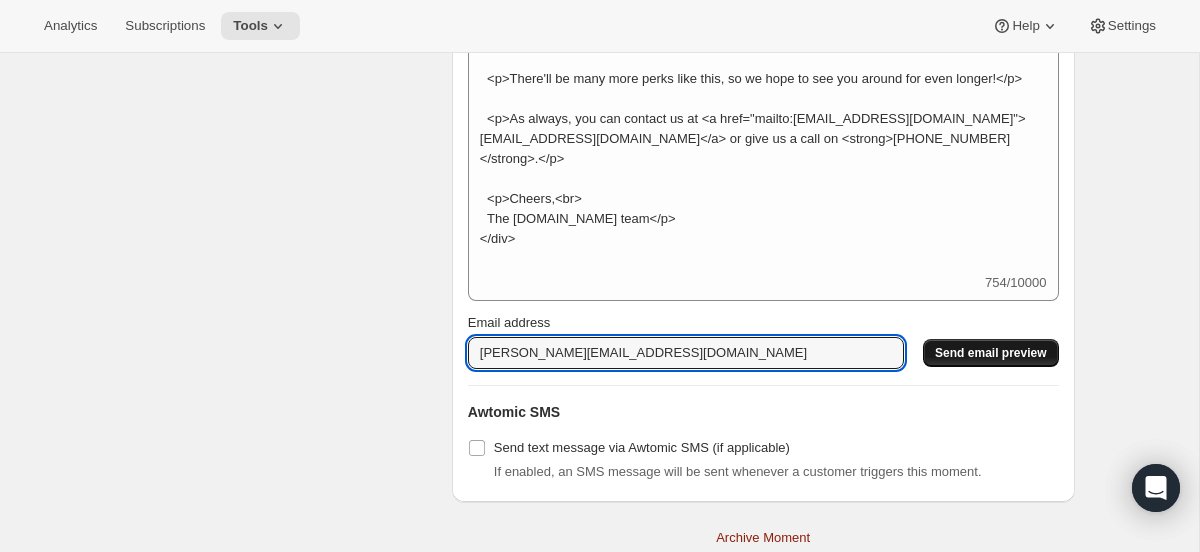 type on "sarah@wineonline.ie" 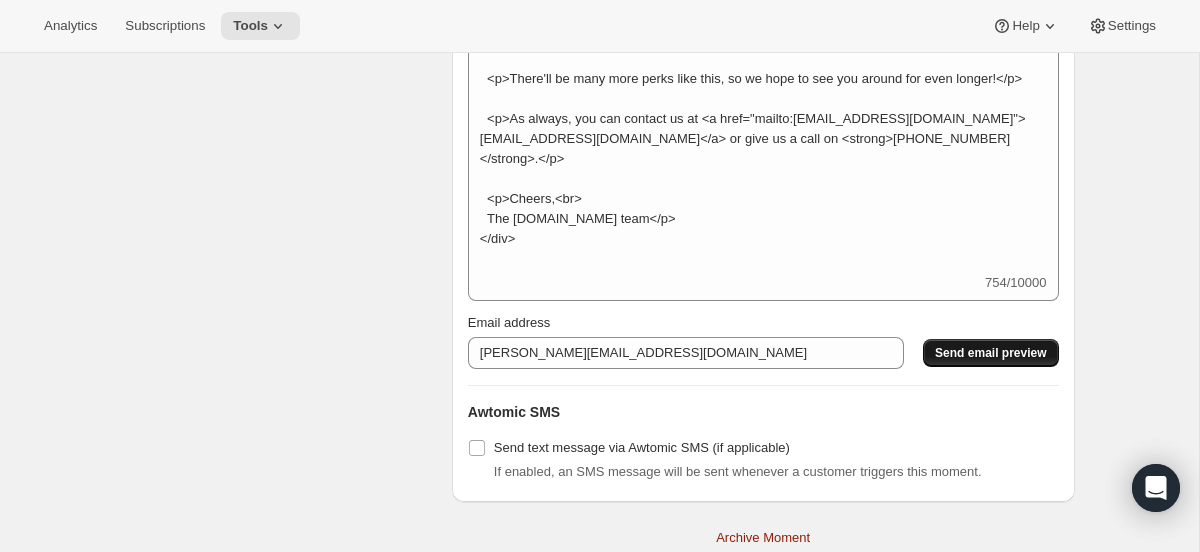 click on "Send email preview" at bounding box center (990, 353) 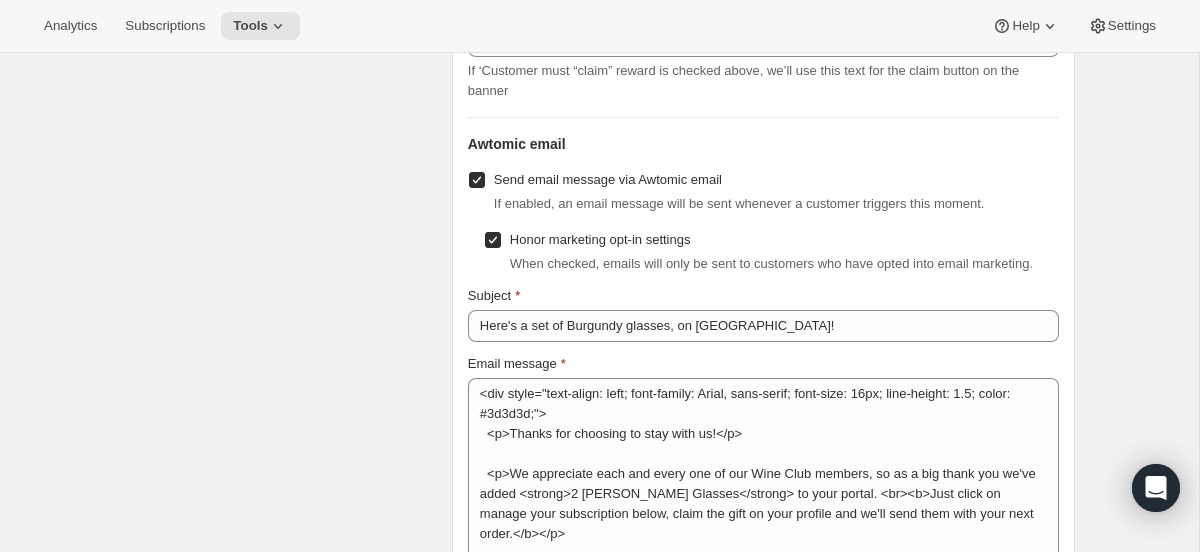 scroll, scrollTop: 3041, scrollLeft: 0, axis: vertical 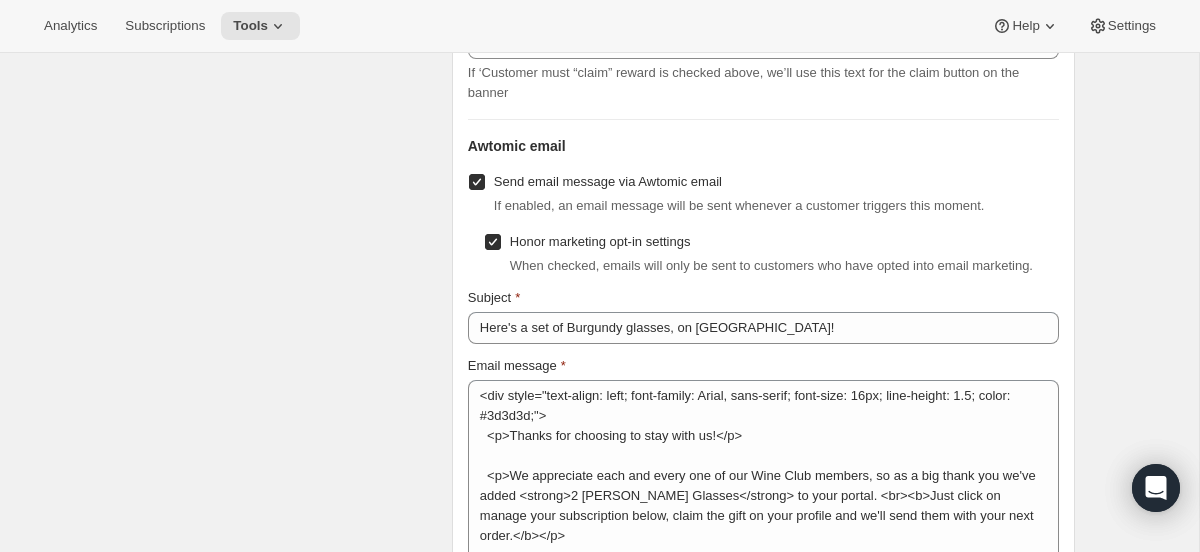 click at bounding box center [493, 242] 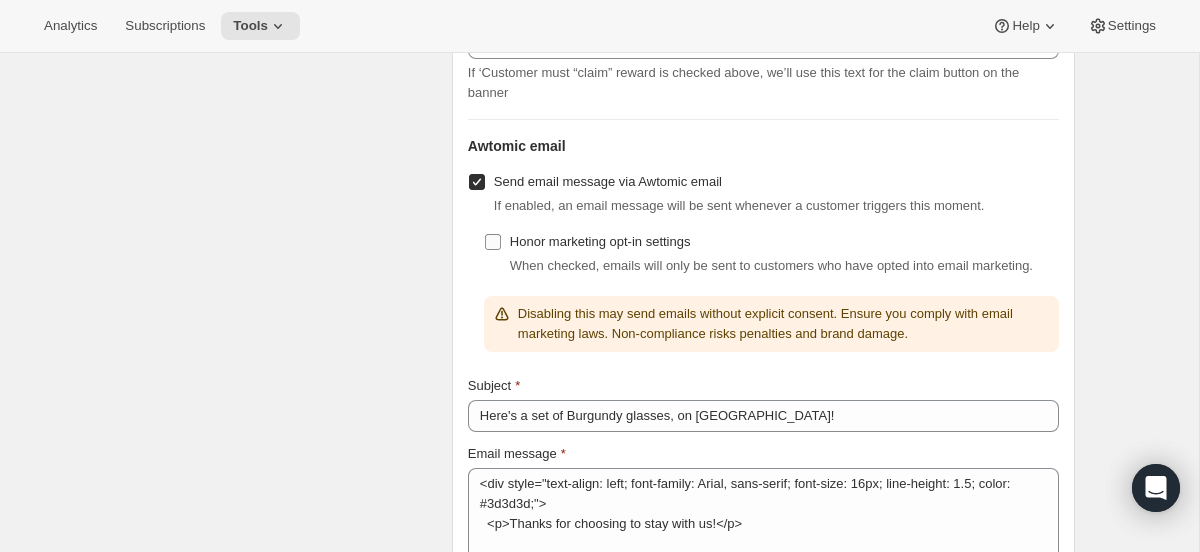 click at bounding box center (493, 242) 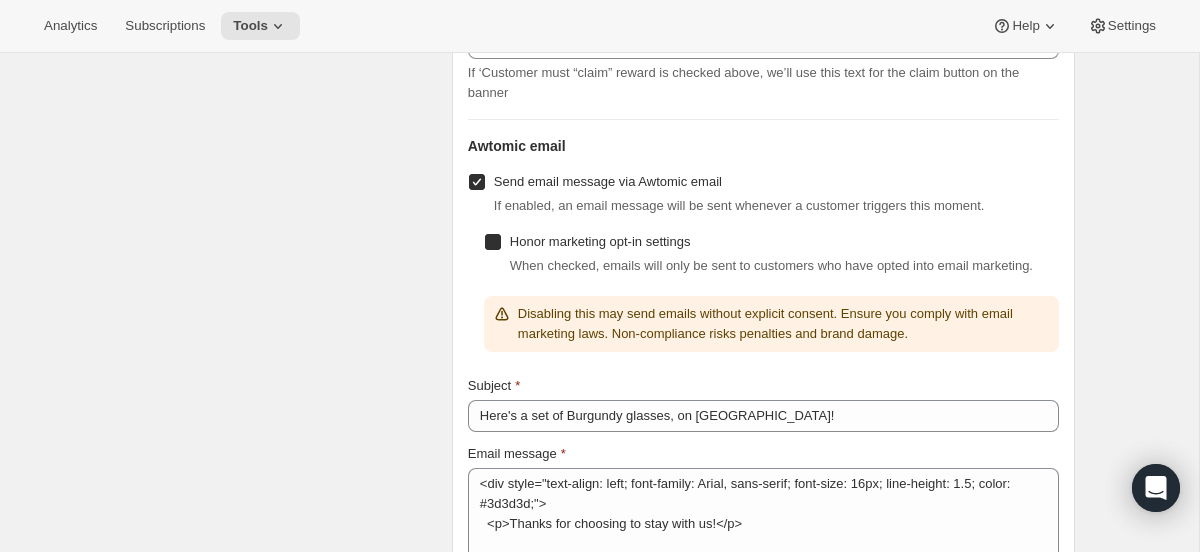 checkbox on "true" 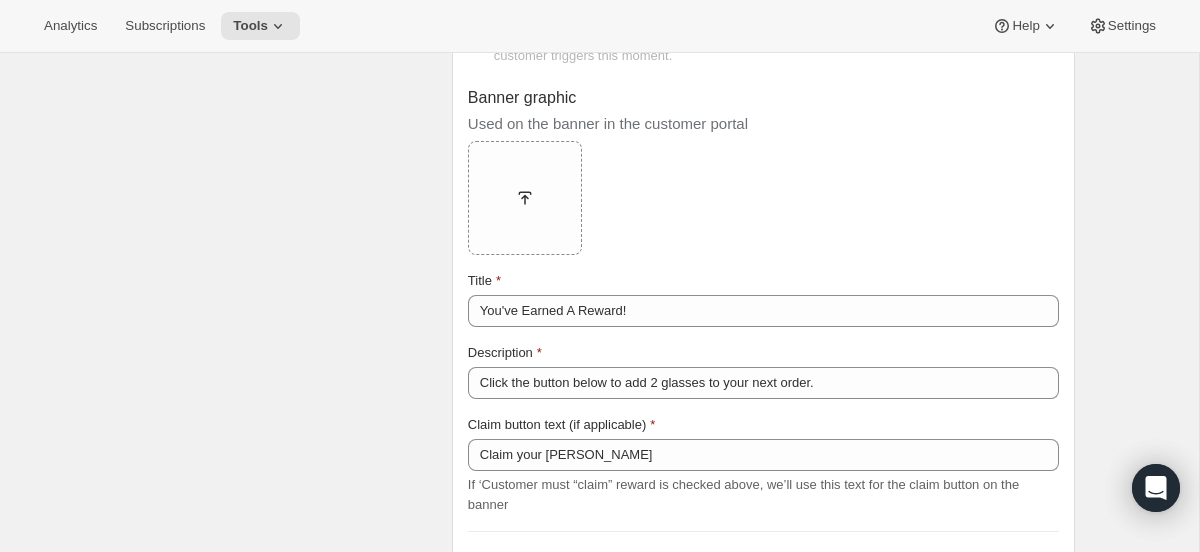 scroll, scrollTop: 2623, scrollLeft: 0, axis: vertical 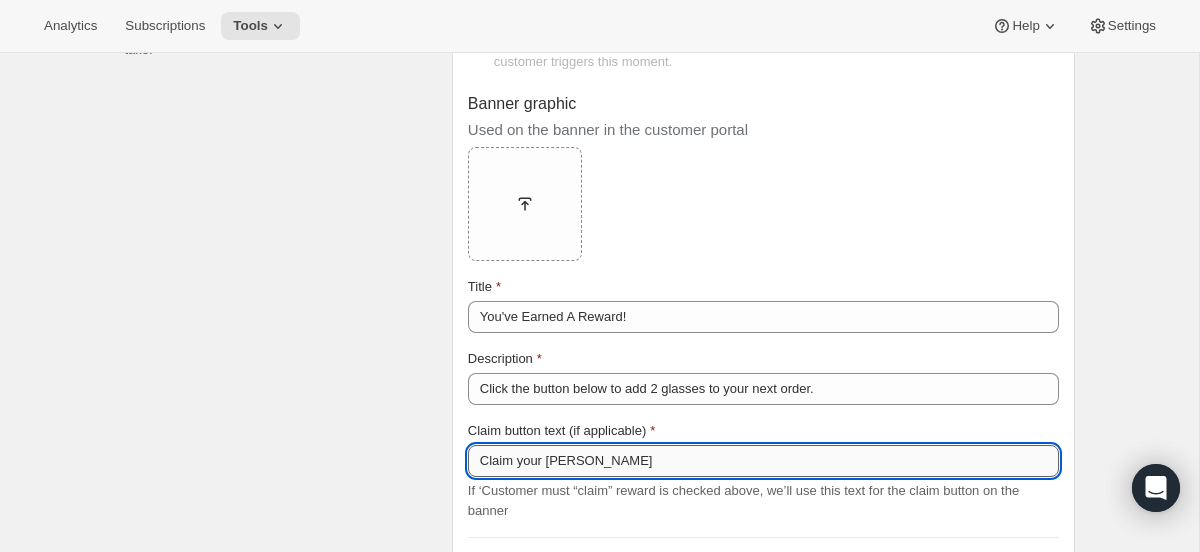 click on "Claim your Rona Glasses" at bounding box center (763, 461) 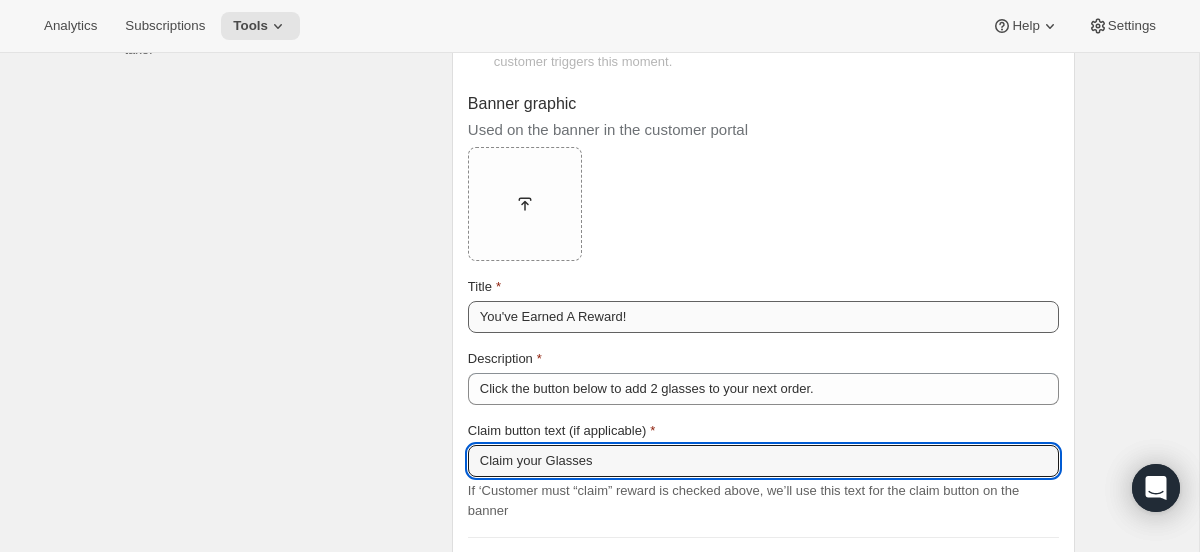 type on "Claim your Glasses" 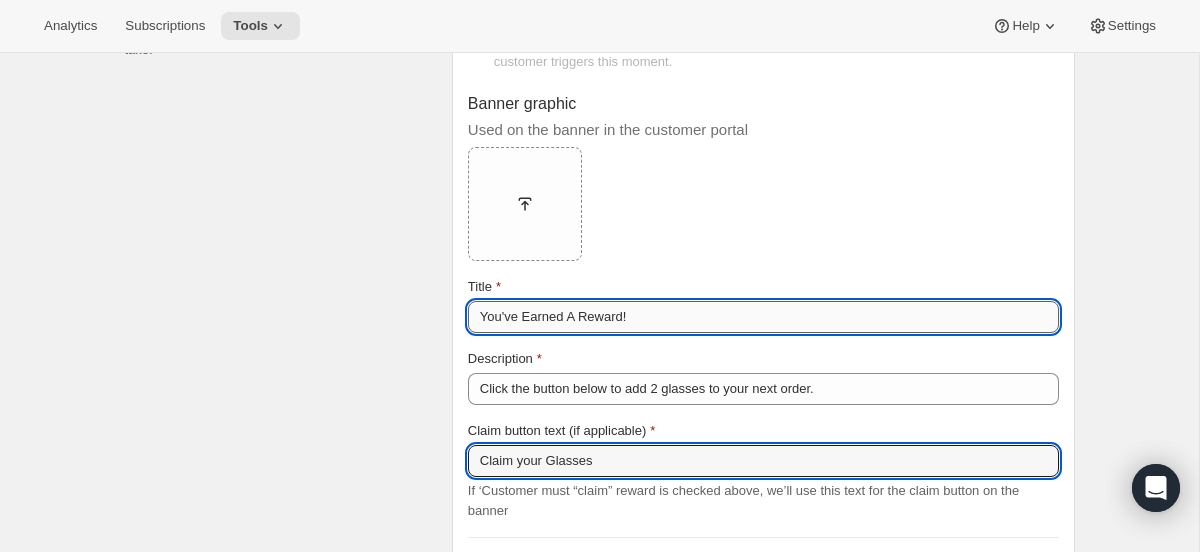click on "You've Earned A Reward!" at bounding box center [763, 317] 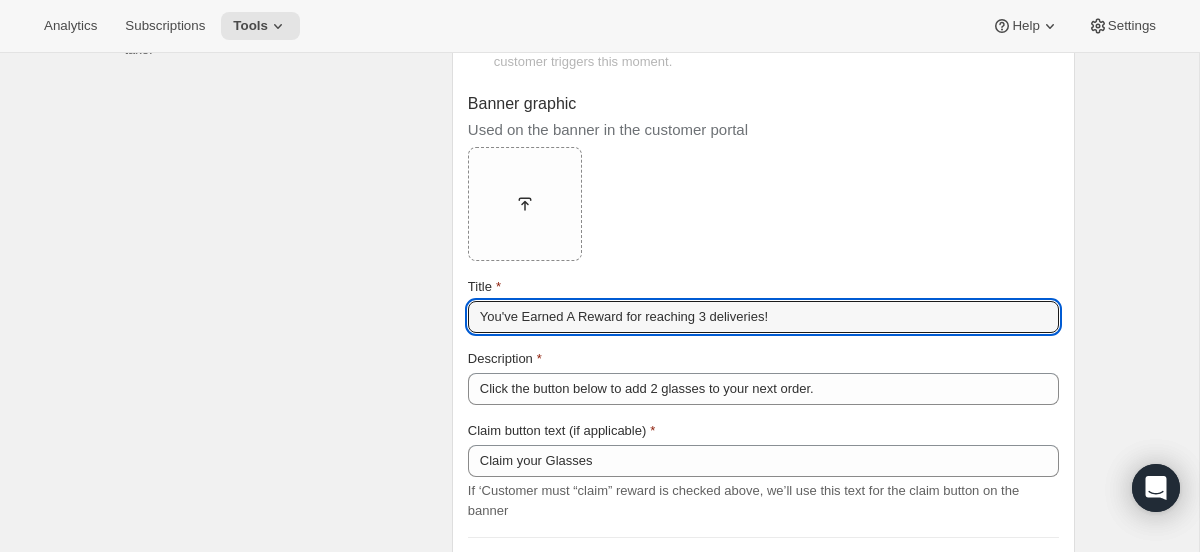 type on "You've Earned A Reward for reaching 3 deliveries!" 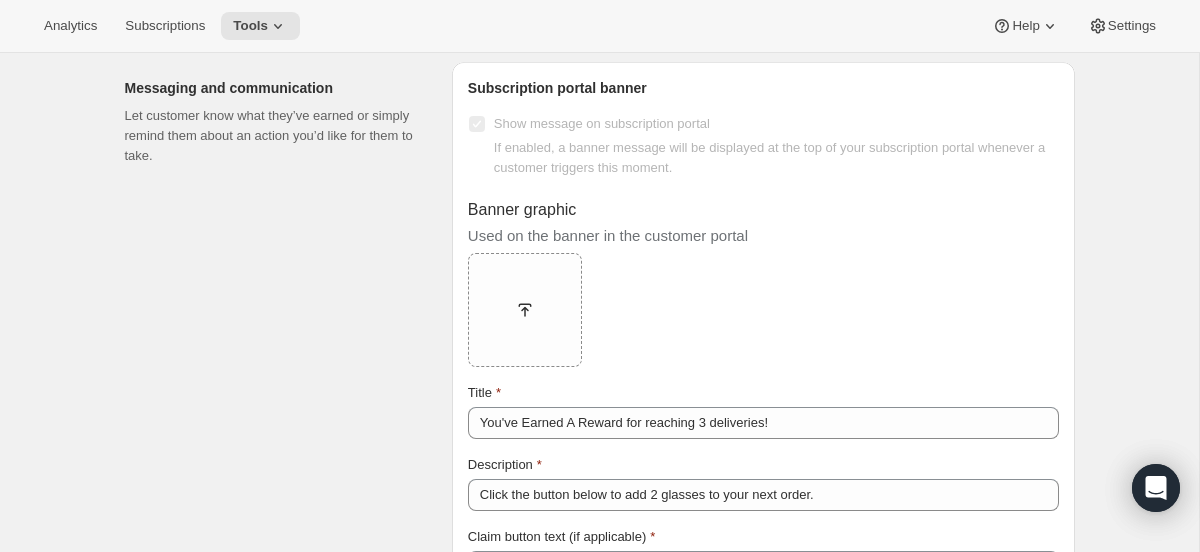 scroll, scrollTop: 2433, scrollLeft: 0, axis: vertical 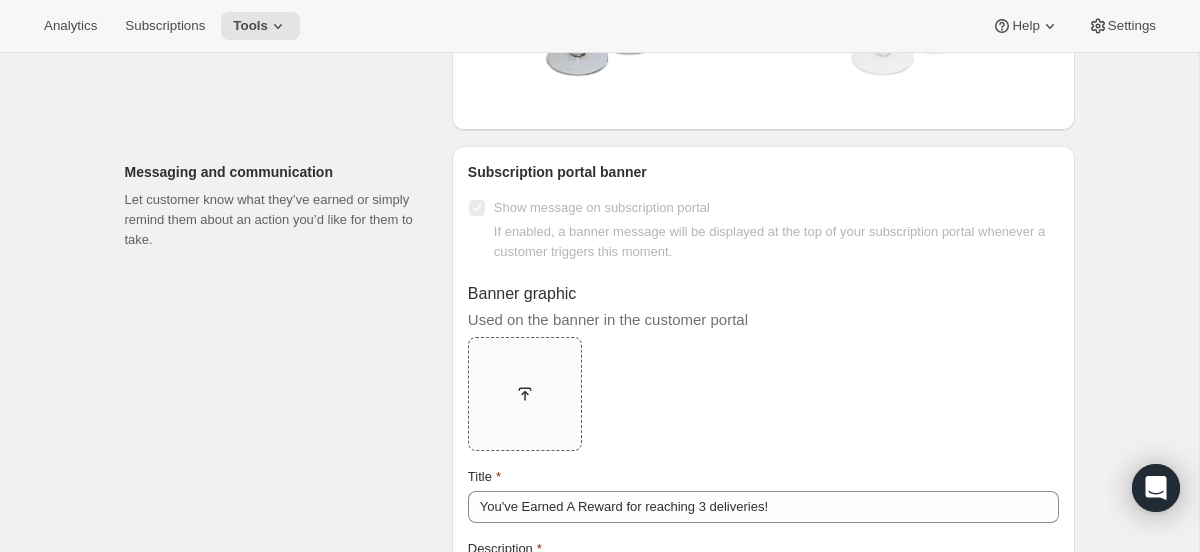 click 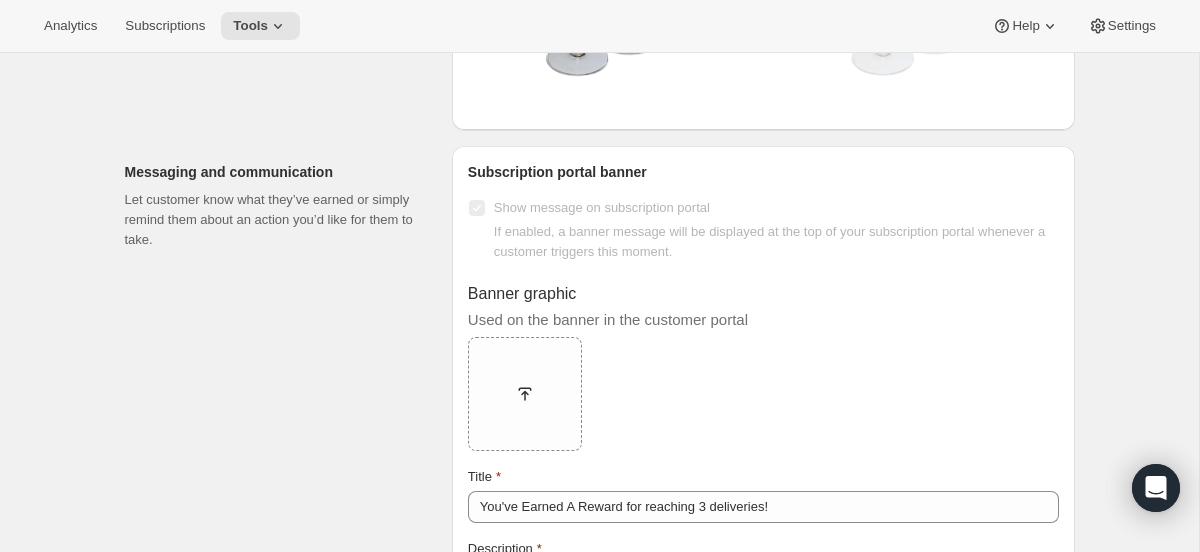 type on "C:\fakepath\1.png" 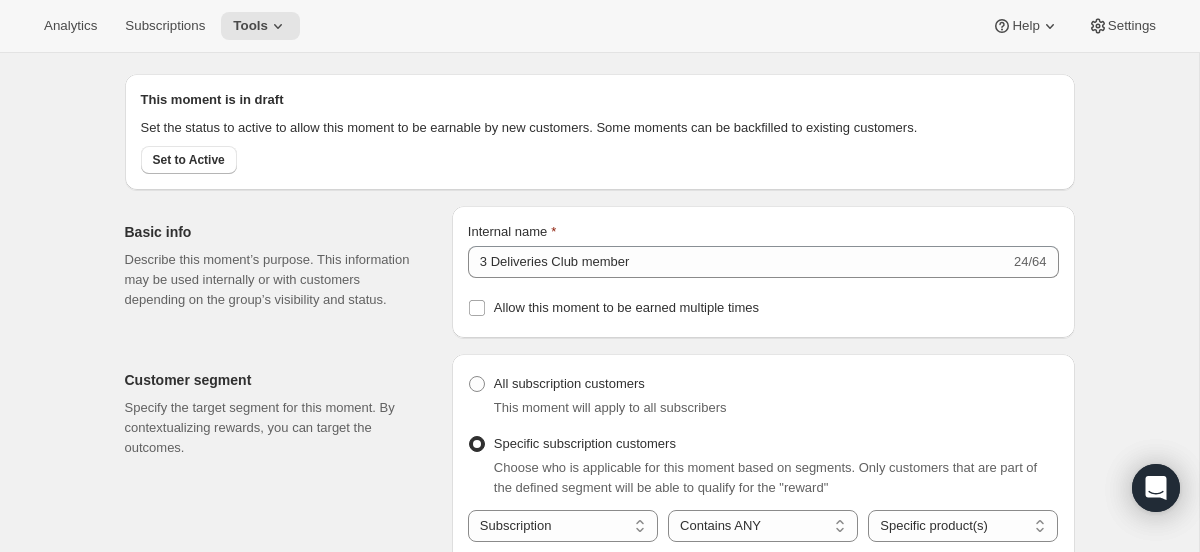 scroll, scrollTop: 0, scrollLeft: 0, axis: both 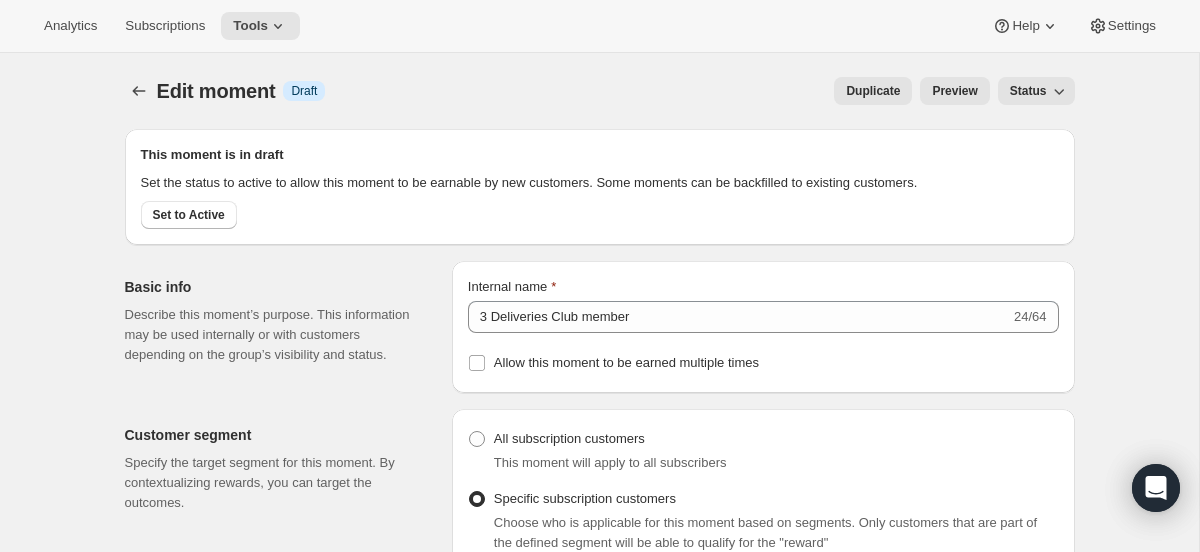 click on "Preview" at bounding box center [954, 91] 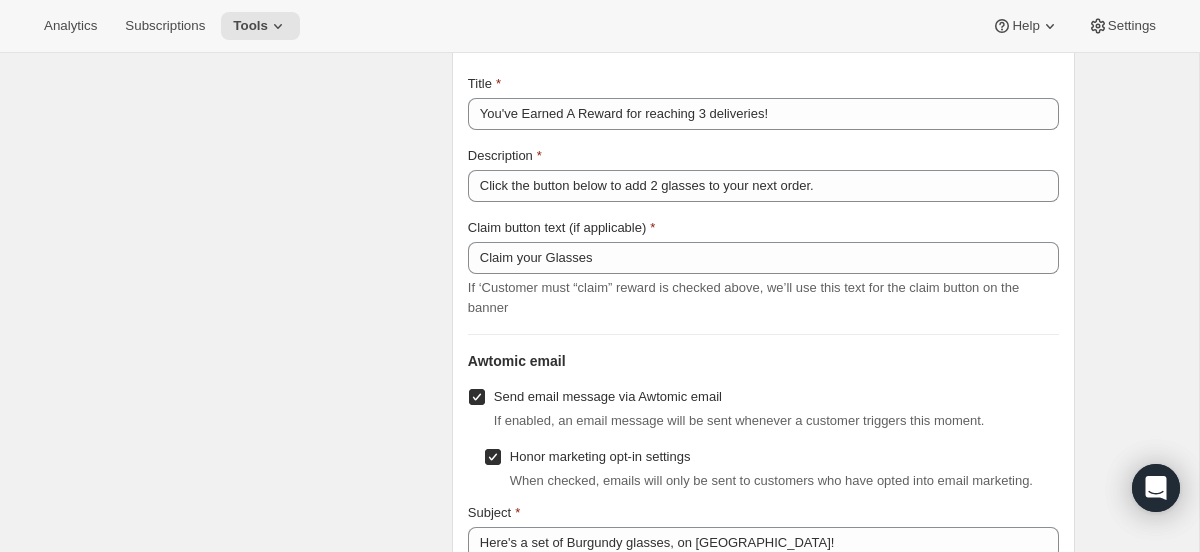 scroll, scrollTop: 3212, scrollLeft: 0, axis: vertical 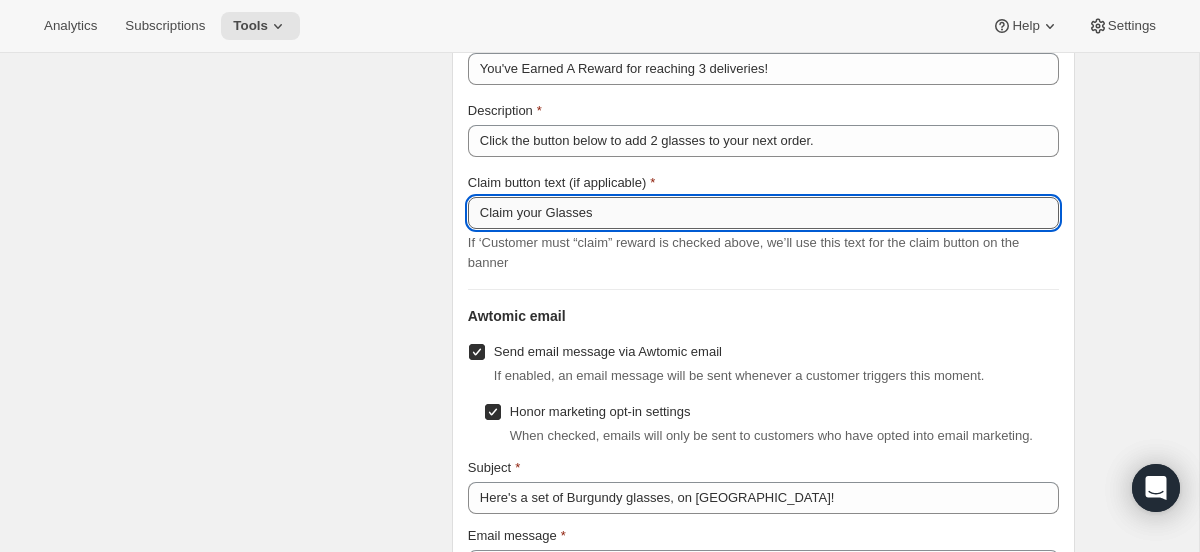 click on "Claim your Glasses" at bounding box center [763, 213] 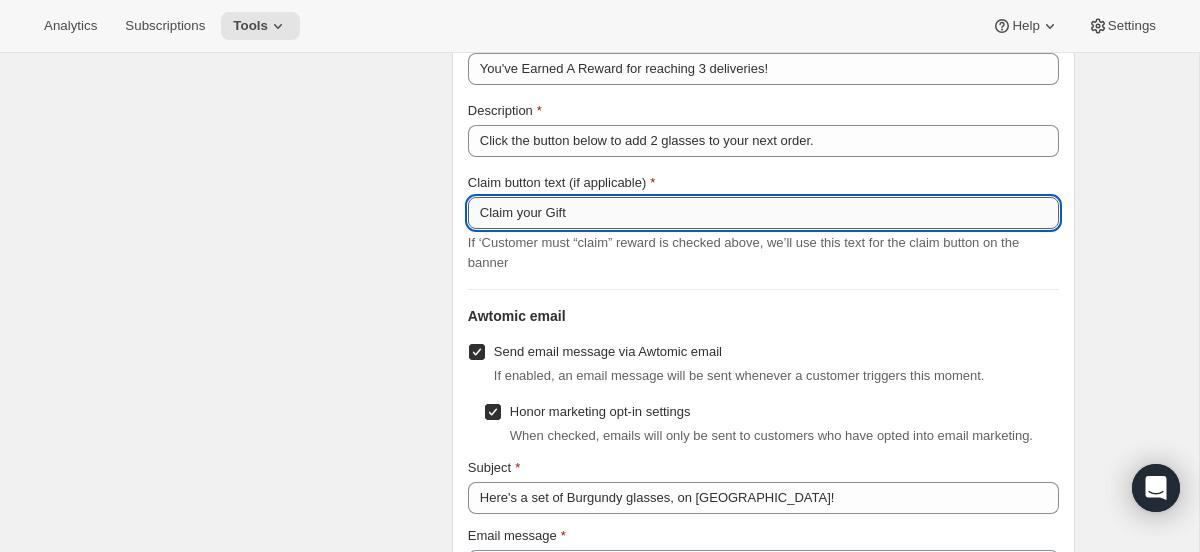 click on "Claim your Gift" at bounding box center (763, 213) 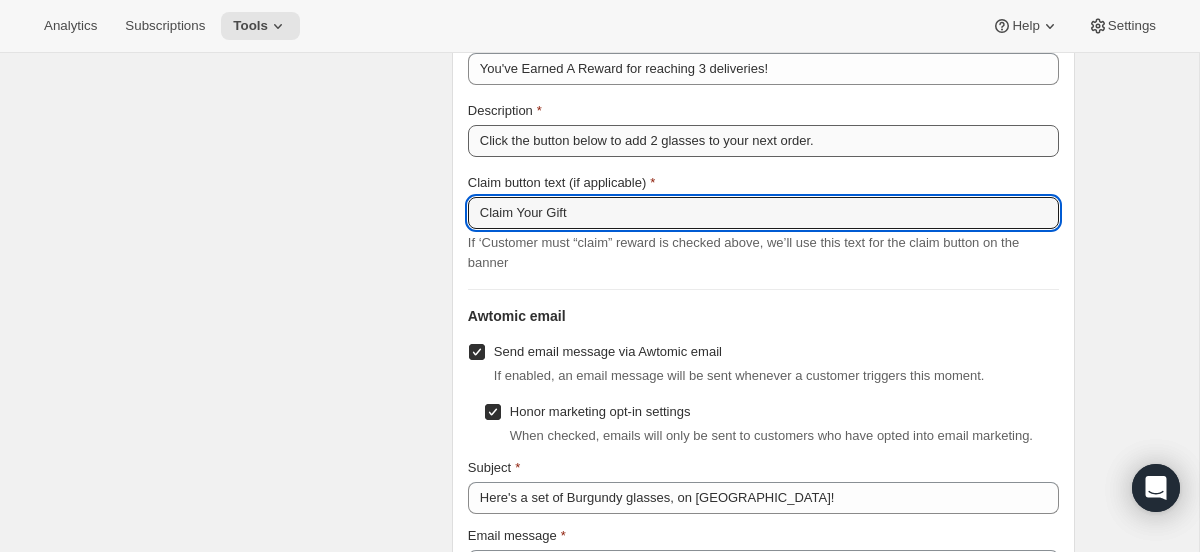 type on "Claim Your Gift" 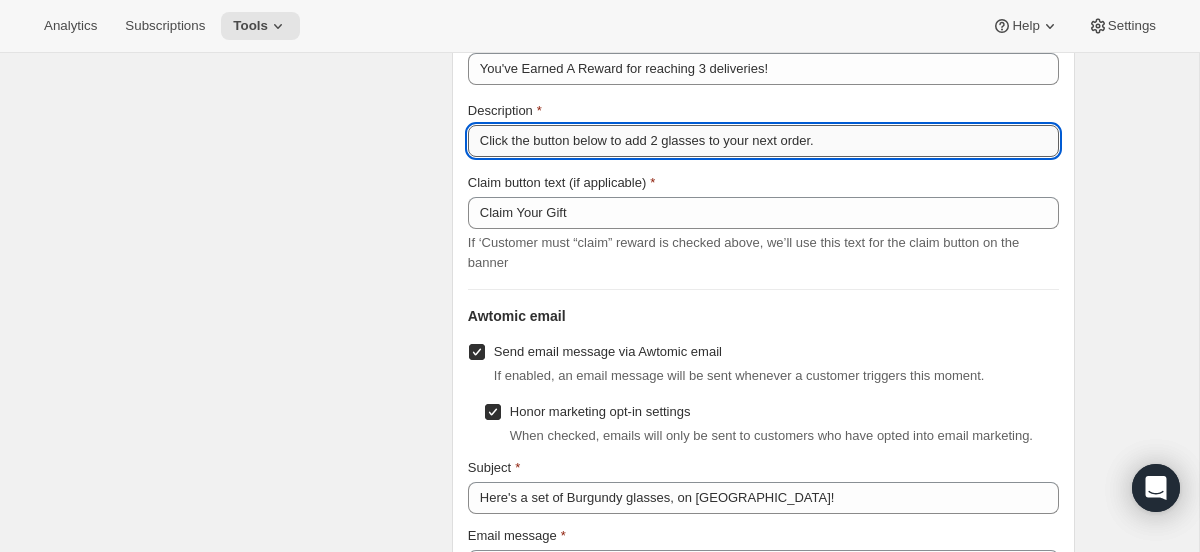 click on "Click the button below to add 2 glasses to your next order." at bounding box center [763, 141] 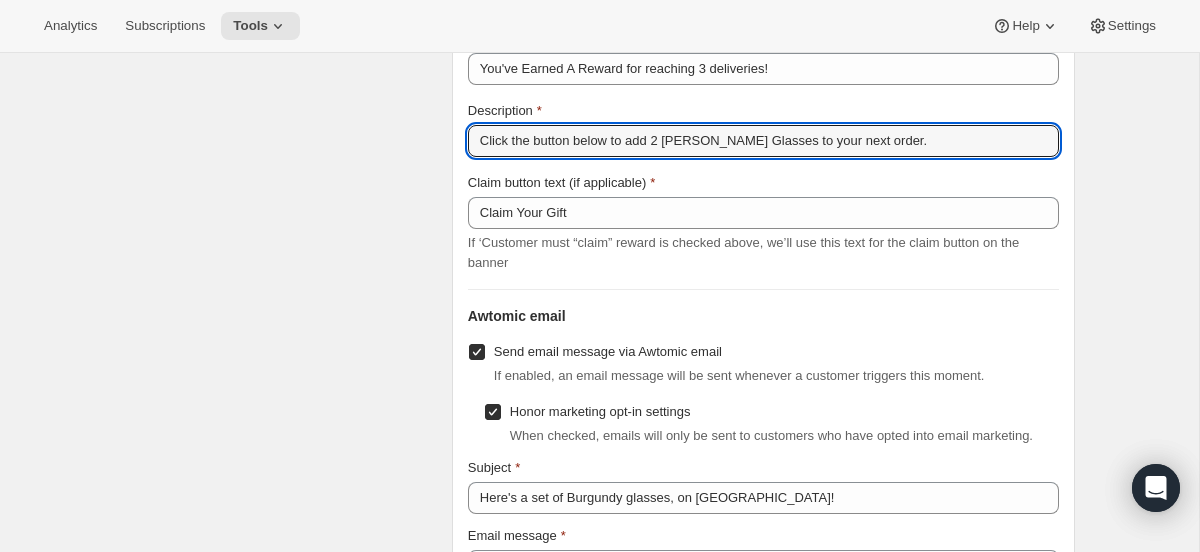 type on "Click the button below to add 2 Rona Burgundy Glasses to your next order." 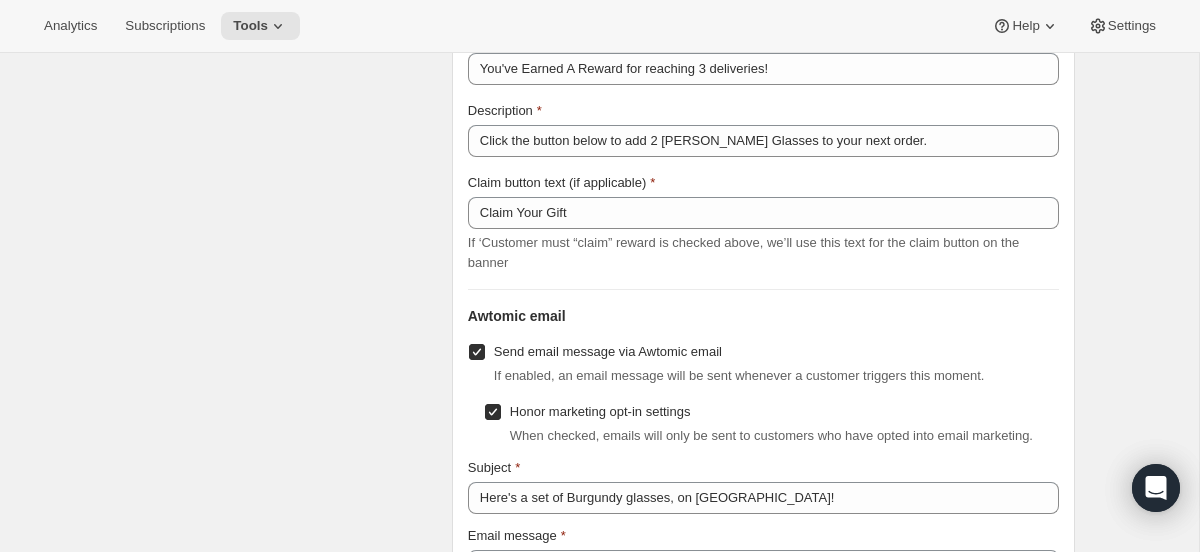 click on "Claim button text (if applicable)" at bounding box center [763, 183] 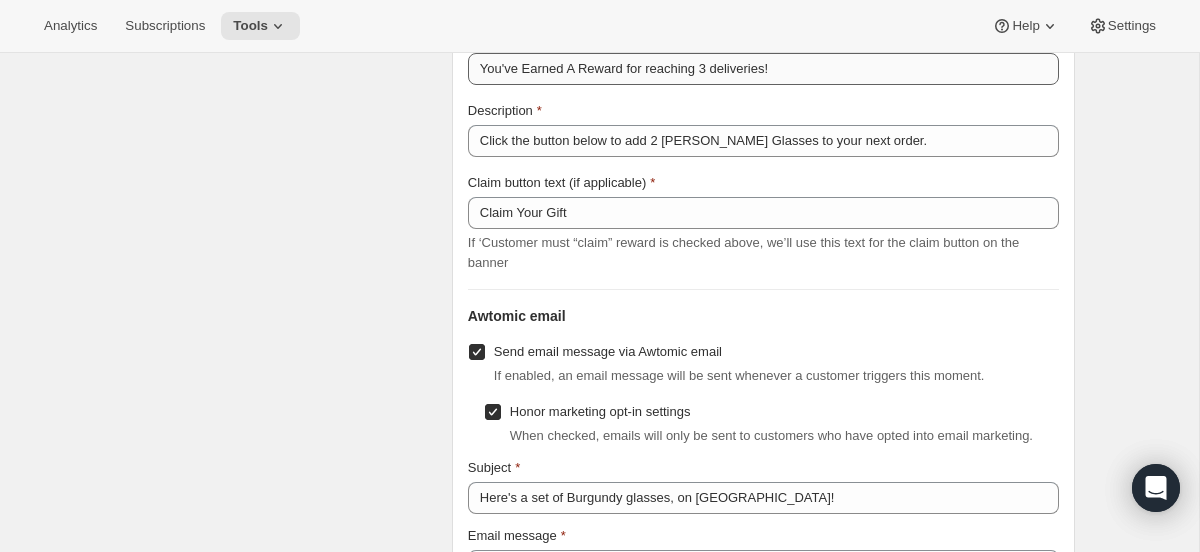 scroll, scrollTop: 0, scrollLeft: 0, axis: both 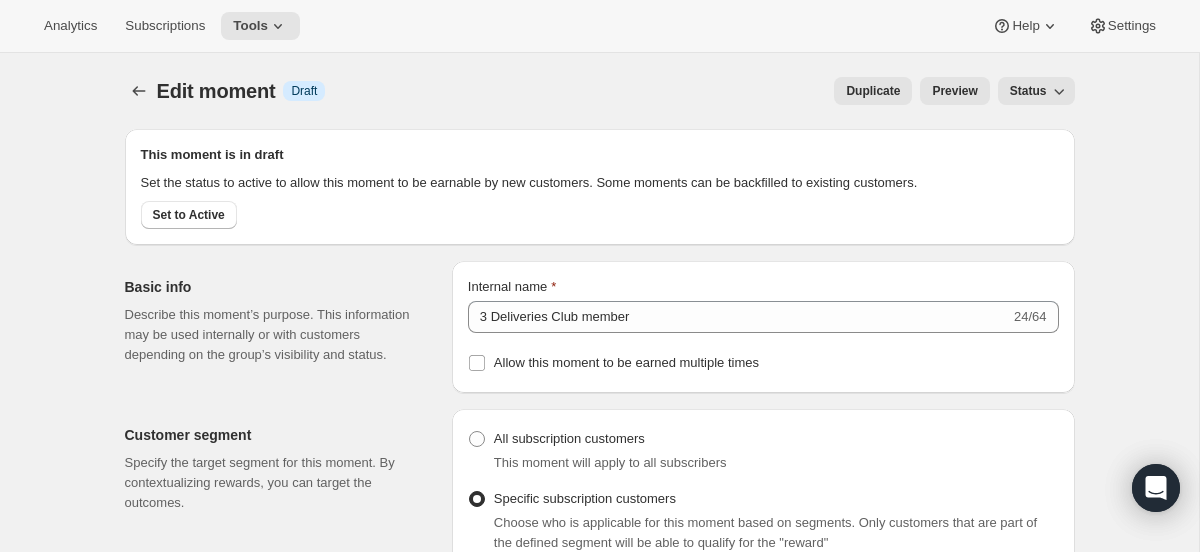 click on "Preview" at bounding box center [954, 91] 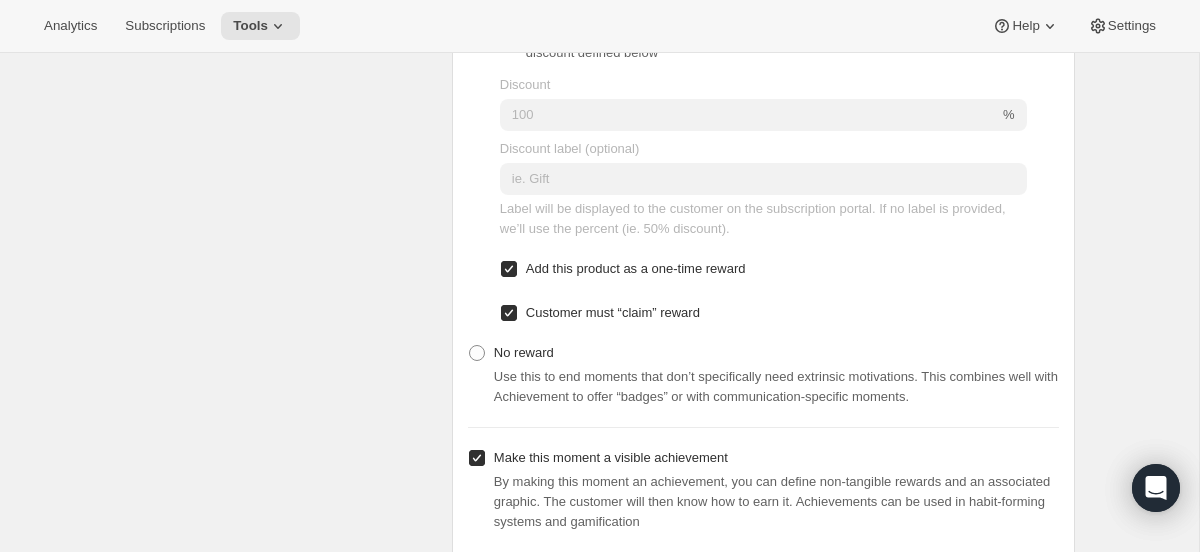 scroll, scrollTop: 1622, scrollLeft: 0, axis: vertical 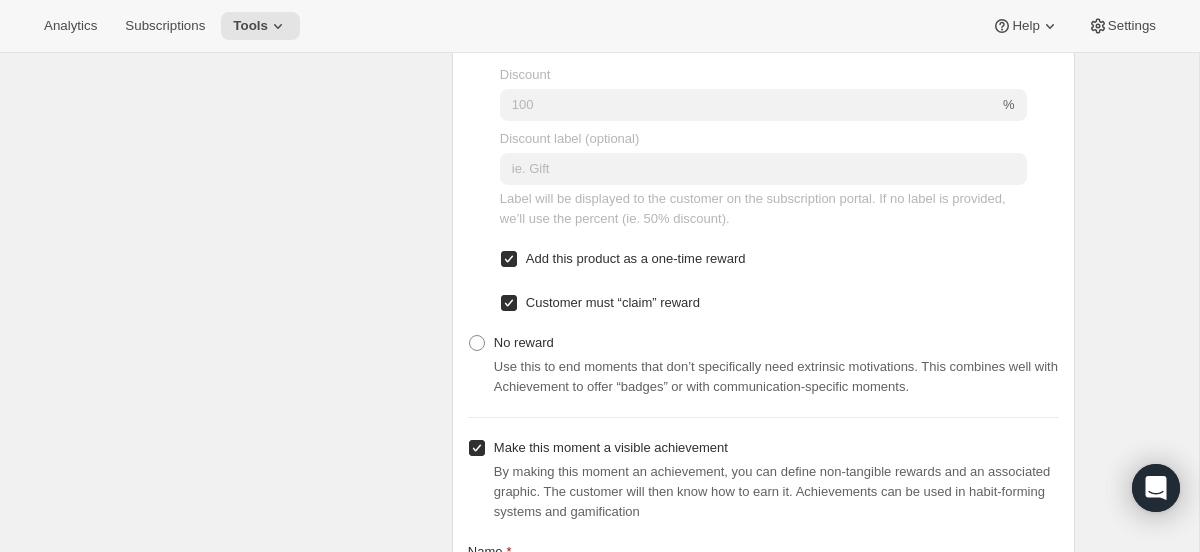 click on "Make this moment a visible achievement" at bounding box center (477, 448) 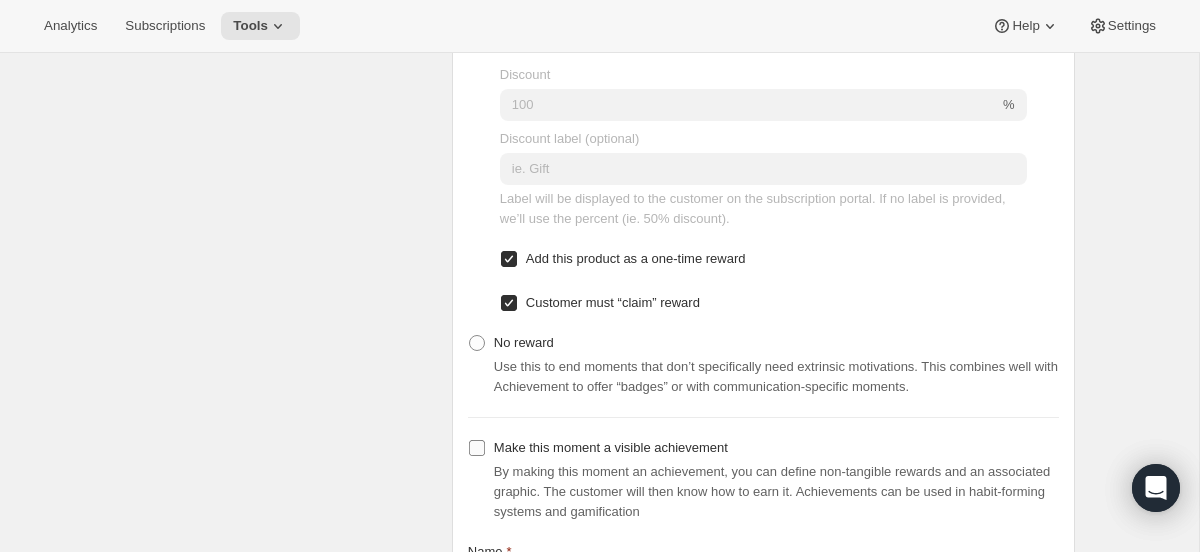 checkbox on "false" 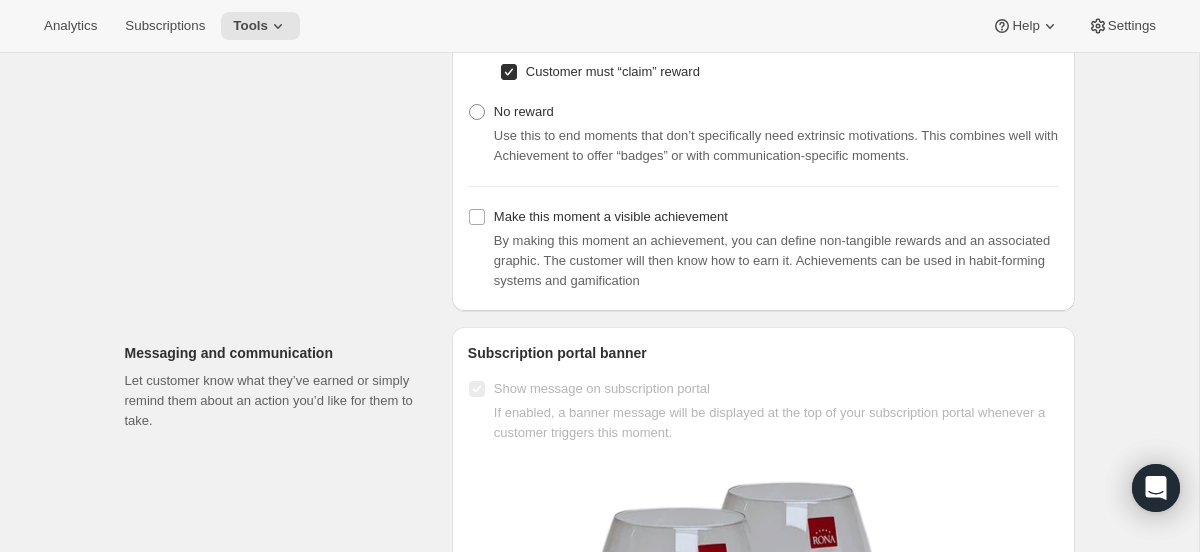 scroll, scrollTop: 0, scrollLeft: 0, axis: both 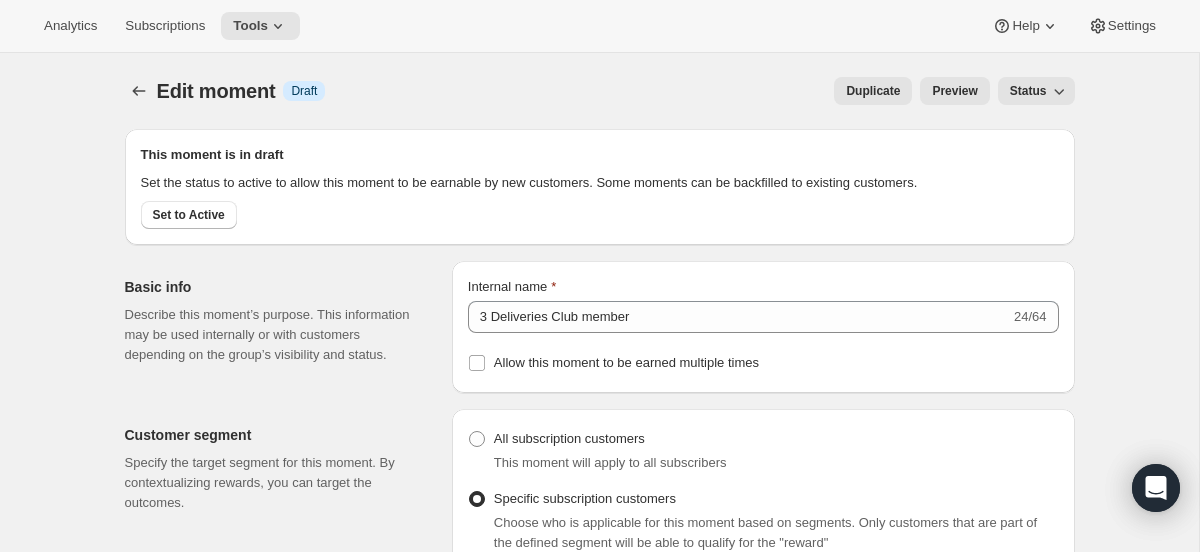 click on "Preview" at bounding box center (954, 91) 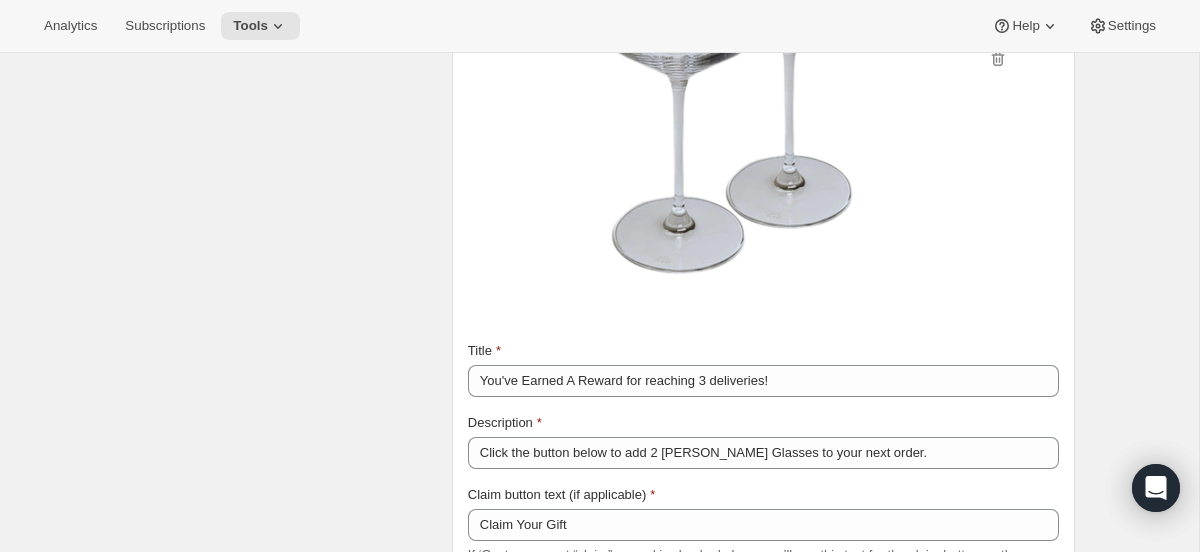 scroll, scrollTop: 2761, scrollLeft: 0, axis: vertical 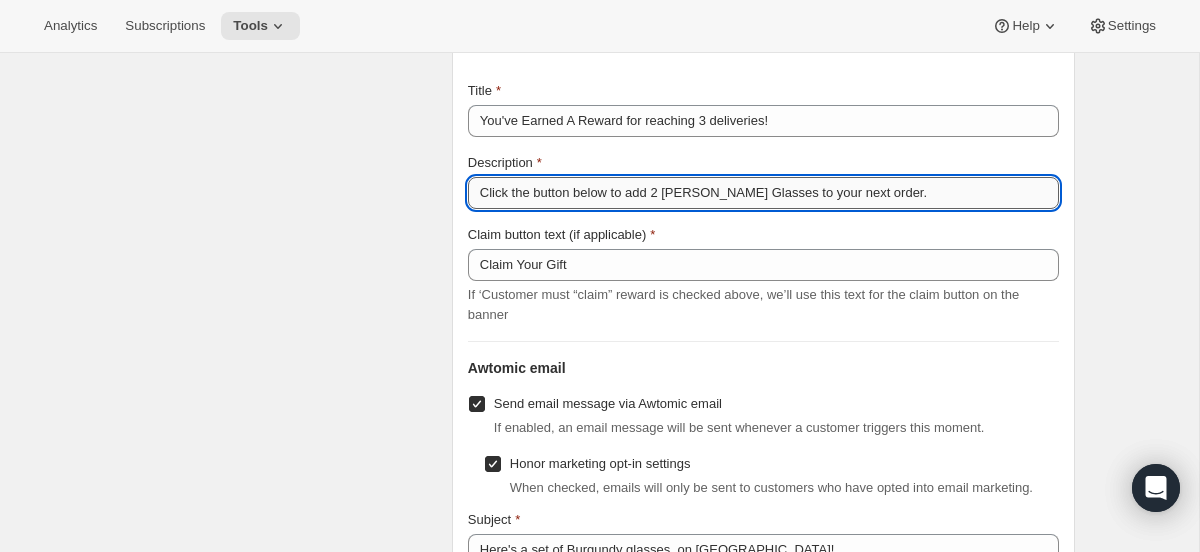 drag, startPoint x: 614, startPoint y: 222, endPoint x: 513, endPoint y: 220, distance: 101.0198 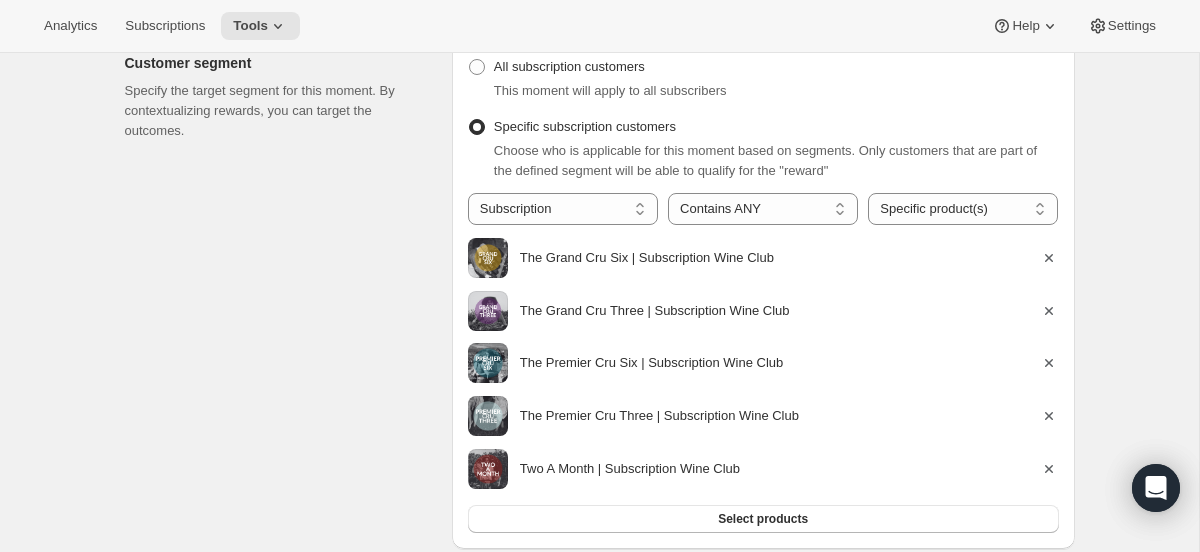 scroll, scrollTop: 124, scrollLeft: 0, axis: vertical 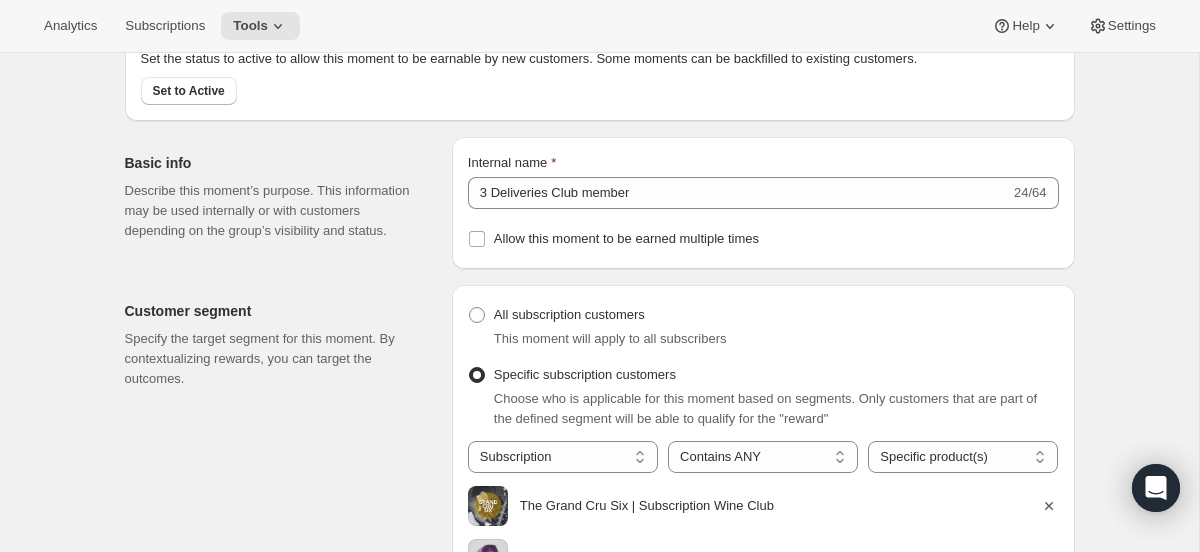 type on "Click 'Claim Your Gift' to add 2 Rona Burgundy Glasses to your next order." 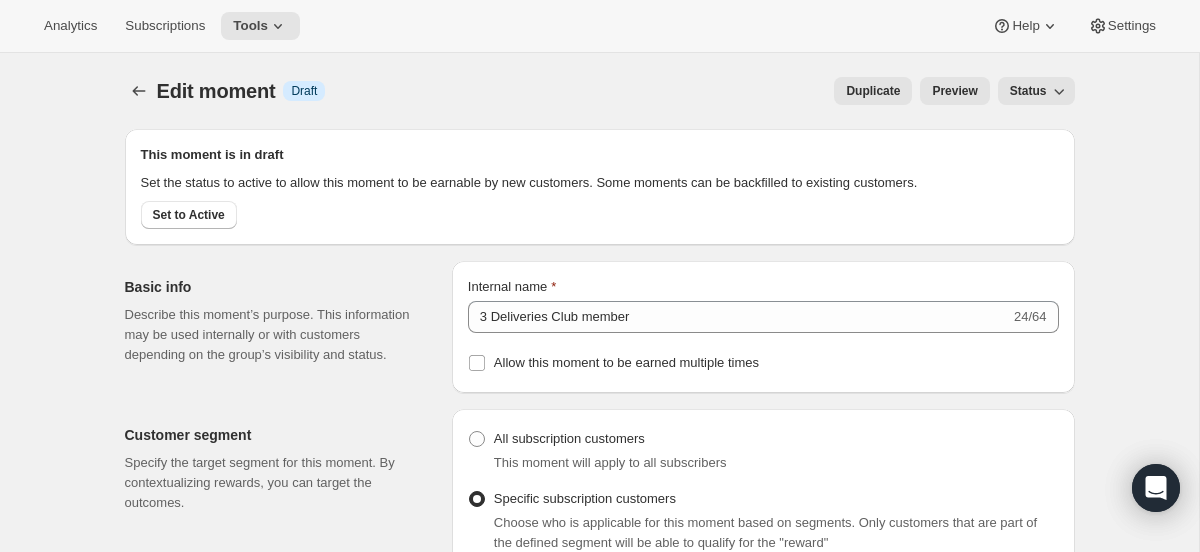 click on "Preview" at bounding box center [954, 91] 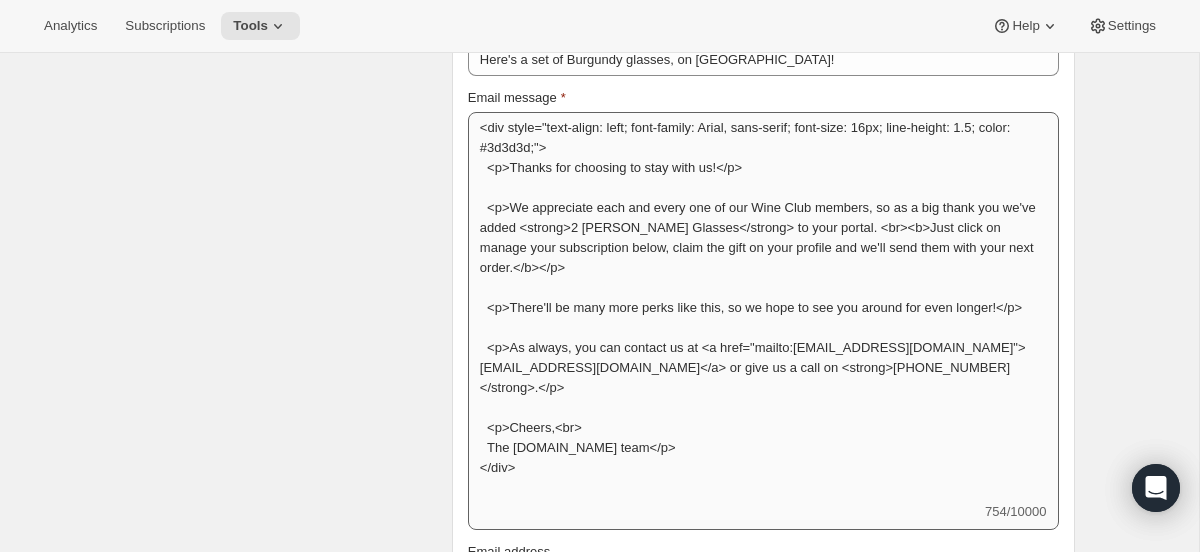 scroll, scrollTop: 3258, scrollLeft: 0, axis: vertical 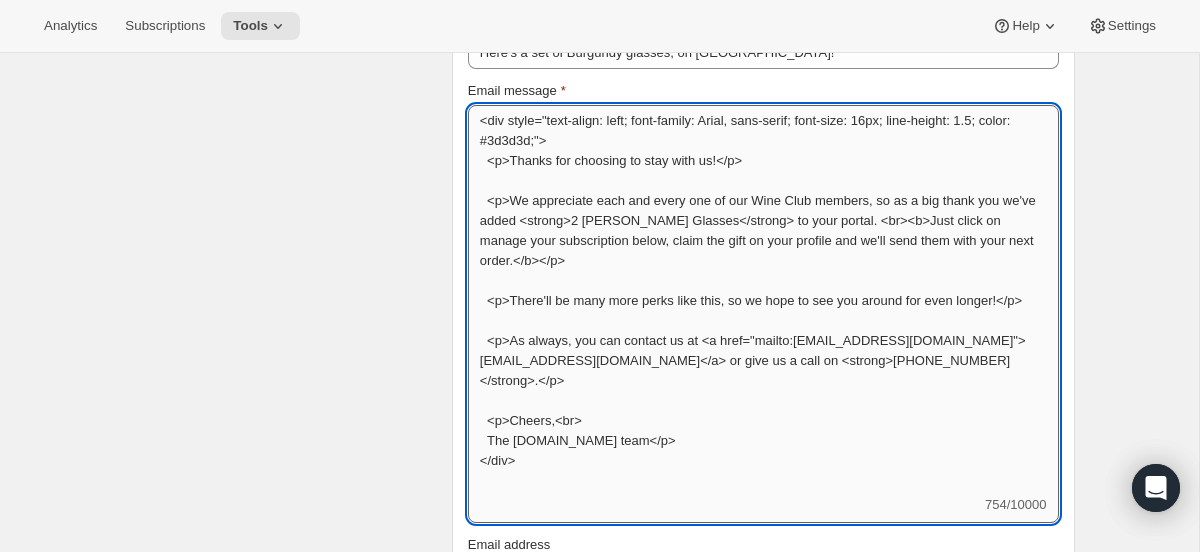 click on "<div style="text-align: left; font-family: Arial, sans-serif; font-size: 16px; line-height: 1.5; color: #3d3d3d;">
<p>Thanks for choosing to stay with us!</p>
<p>We appreciate each and every one of our Wine Club members, so as a big thank you we've added <strong>2 Rona Burgundy Glasses</strong> to your portal. <br><b>Just click on manage your subscription below, claim the gift on your profile and we'll send them with your next order.</b></p>
<p>There'll be many more perks like this, so we hope to see you around for even longer!</p>
<p>As always, you can contact us at <a href="mailto:hello@wineonline.ie">hello@wineonline.ie</a> or give us a call on <strong>+01 5820840</strong>.</p>
<p>Cheers,<br>
The WineOnline.ie team</p>
</div>" at bounding box center (763, 300) 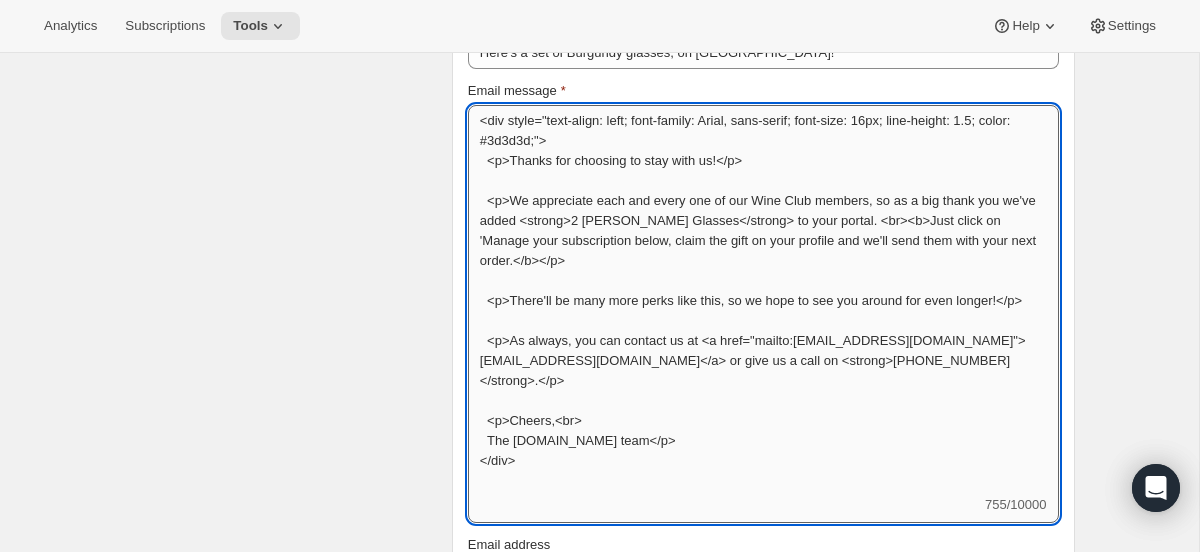 click on "<div style="text-align: left; font-family: Arial, sans-serif; font-size: 16px; line-height: 1.5; color: #3d3d3d;">
<p>Thanks for choosing to stay with us!</p>
<p>We appreciate each and every one of our Wine Club members, so as a big thank you we've added <strong>2 Rona Burgundy Glasses</strong> to your portal. <br><b>Just click on 'Manage your subscription below, claim the gift on your profile and we'll send them with your next order.</b></p>
<p>There'll be many more perks like this, so we hope to see you around for even longer!</p>
<p>As always, you can contact us at <a href="mailto:hello@wineonline.ie">hello@wineonline.ie</a> or give us a call on <strong>+01 5820840</strong>.</p>
<p>Cheers,<br>
The WineOnline.ie team</p>
</div>" at bounding box center [763, 300] 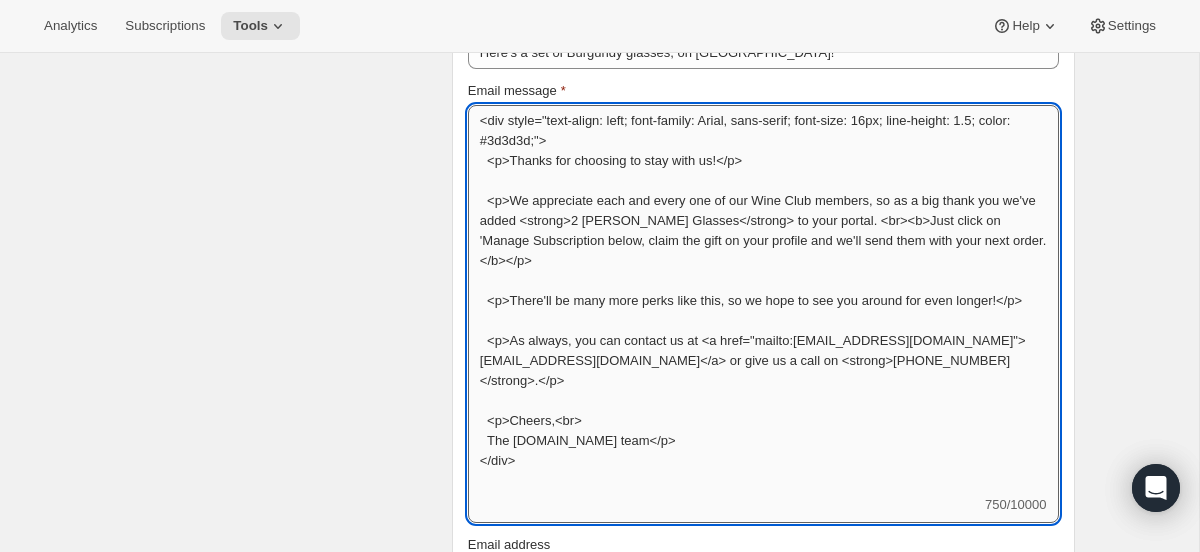 click on "<div style="text-align: left; font-family: Arial, sans-serif; font-size: 16px; line-height: 1.5; color: #3d3d3d;">
<p>Thanks for choosing to stay with us!</p>
<p>We appreciate each and every one of our Wine Club members, so as a big thank you we've added <strong>2 Rona Burgundy Glasses</strong> to your portal. <br><b>Just click on 'Manage Subscription below, claim the gift on your profile and we'll send them with your next order.</b></p>
<p>There'll be many more perks like this, so we hope to see you around for even longer!</p>
<p>As always, you can contact us at <a href="mailto:hello@wineonline.ie">hello@wineonline.ie</a> or give us a call on <strong>+01 5820840</strong>.</p>
<p>Cheers,<br>
The WineOnline.ie team</p>
</div>" at bounding box center (763, 300) 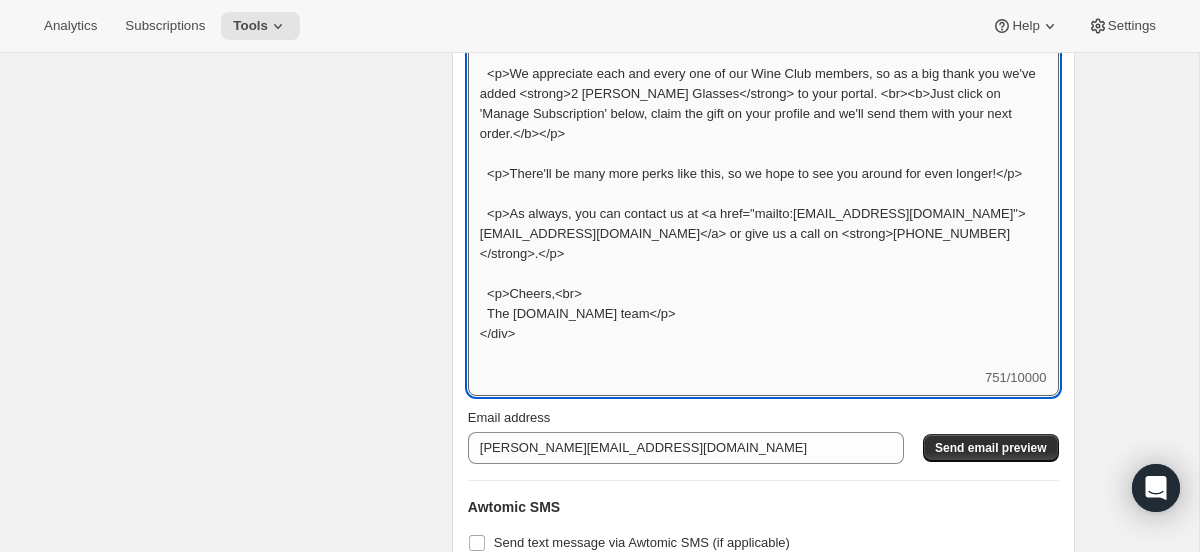 scroll, scrollTop: 3388, scrollLeft: 0, axis: vertical 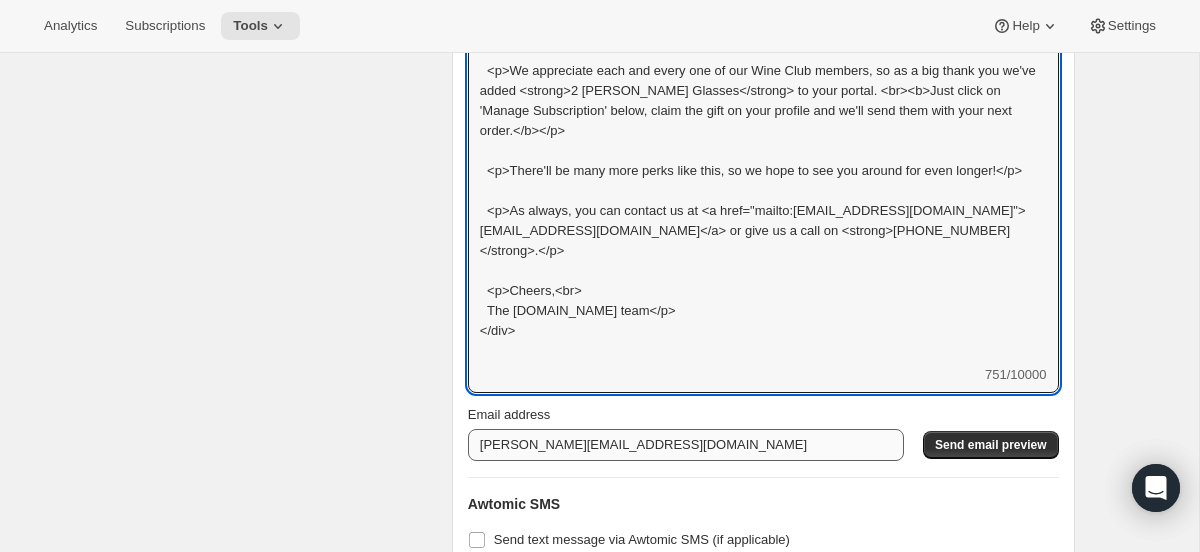 type on "<div style="text-align: left; font-family: Arial, sans-serif; font-size: 16px; line-height: 1.5; color: #3d3d3d;">
<p>Thanks for choosing to stay with us!</p>
<p>We appreciate each and every one of our Wine Club members, so as a big thank you we've added <strong>2 Rona Burgundy Glasses</strong> to your portal. <br><b>Just click on 'Manage Subscription' below, claim the gift on your profile and we'll send them with your next order.</b></p>
<p>There'll be many more perks like this, so we hope to see you around for even longer!</p>
<p>As always, you can contact us at <a href="mailto:hello@wineonline.ie">hello@wineonline.ie</a> or give us a call on <strong>+01 5820840</strong>.</p>
<p>Cheers,<br>
The WineOnline.ie team</p>
</div>" 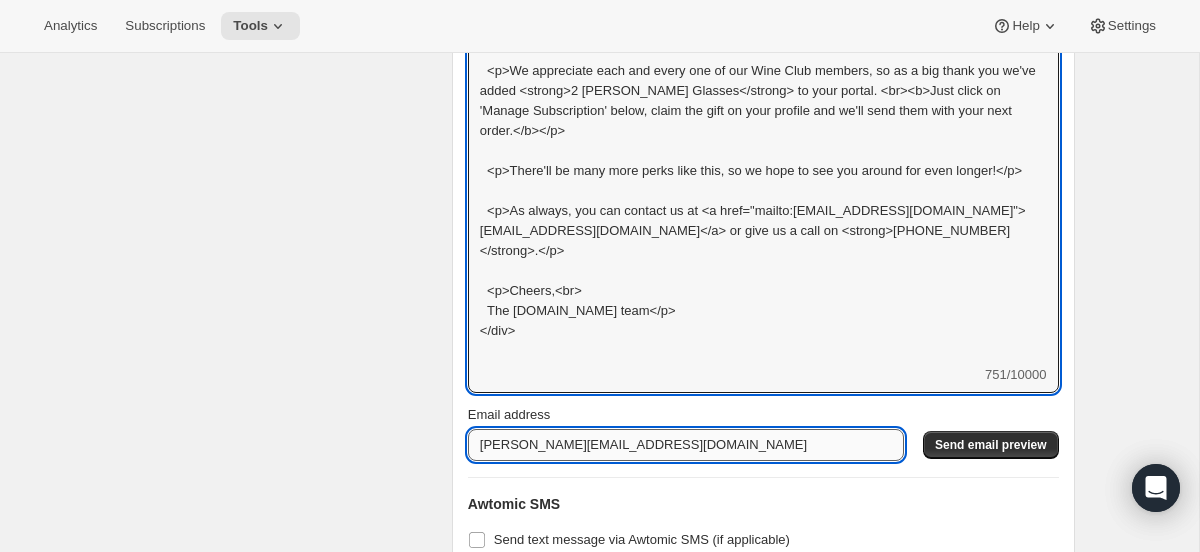 click on "sarah@wineonline.ie" at bounding box center (686, 445) 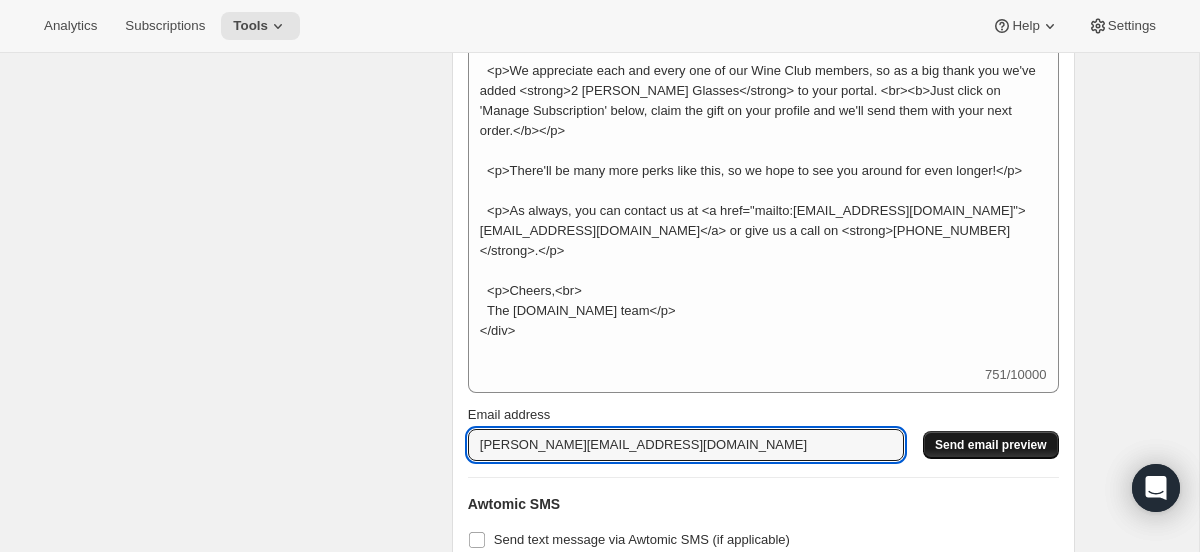 type on "elaine@wineonline.ie" 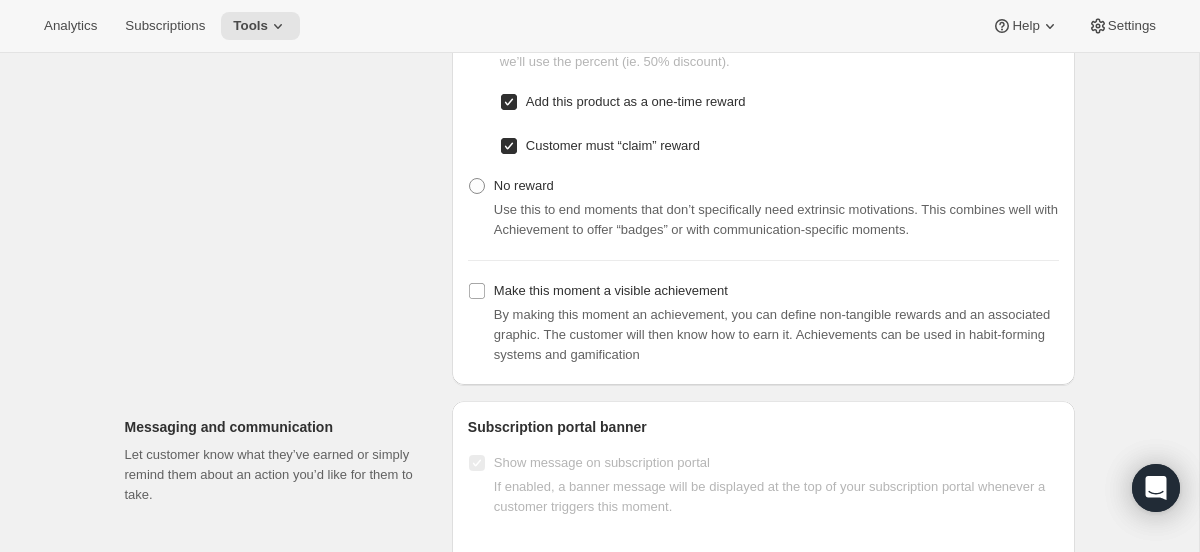 scroll, scrollTop: 1781, scrollLeft: 0, axis: vertical 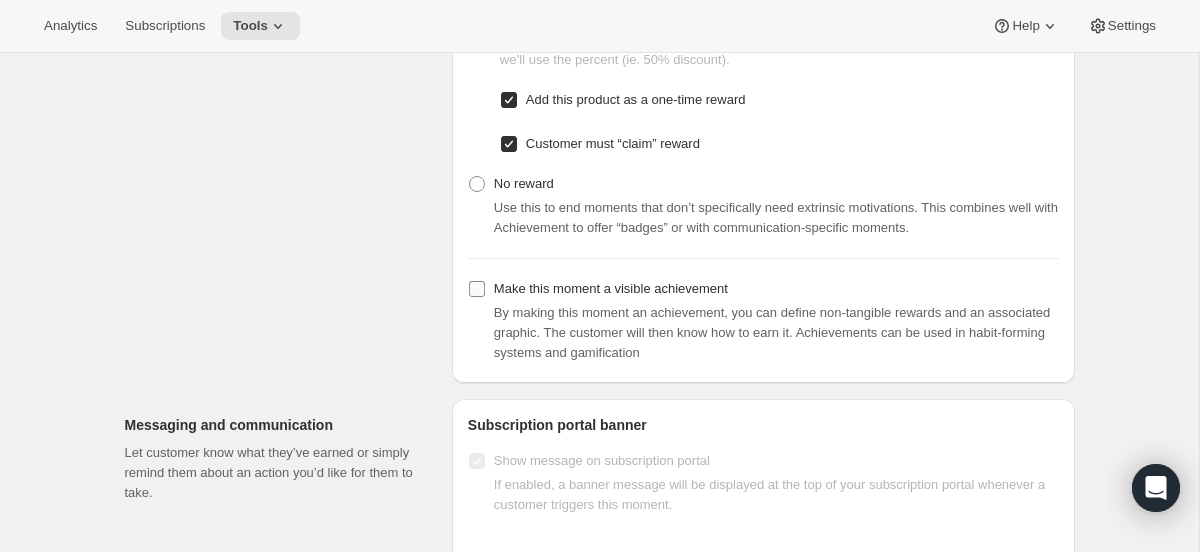 click on "Make this moment a visible achievement" at bounding box center [611, 288] 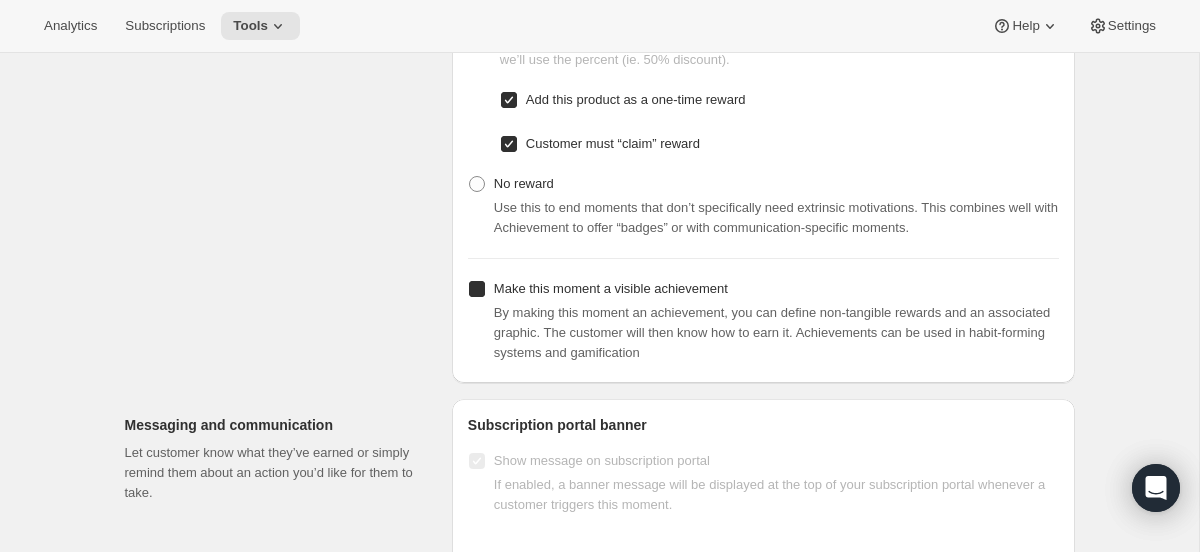 checkbox on "true" 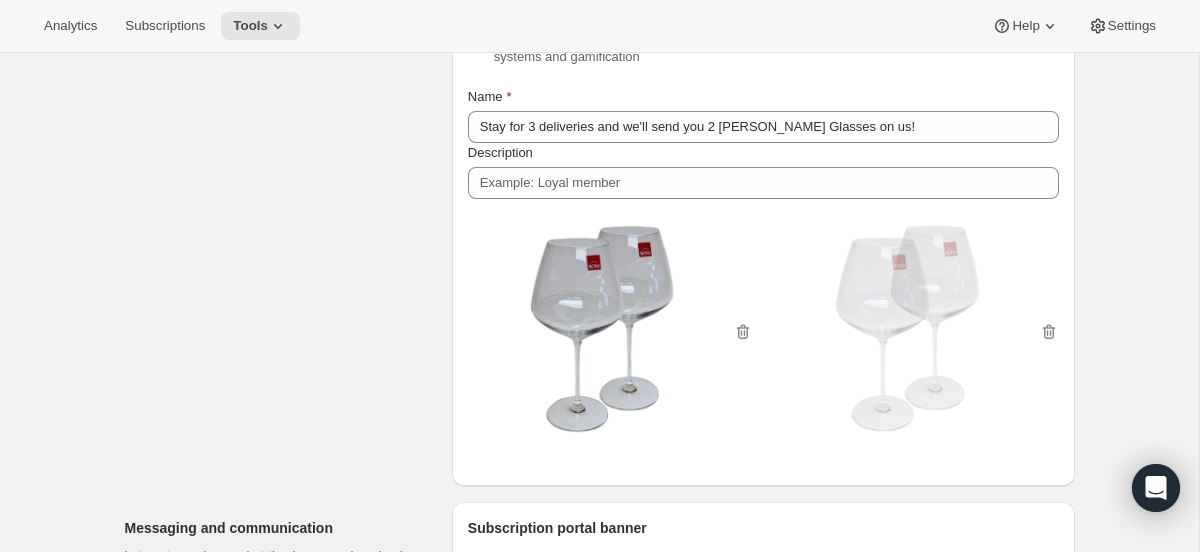 scroll, scrollTop: 0, scrollLeft: 0, axis: both 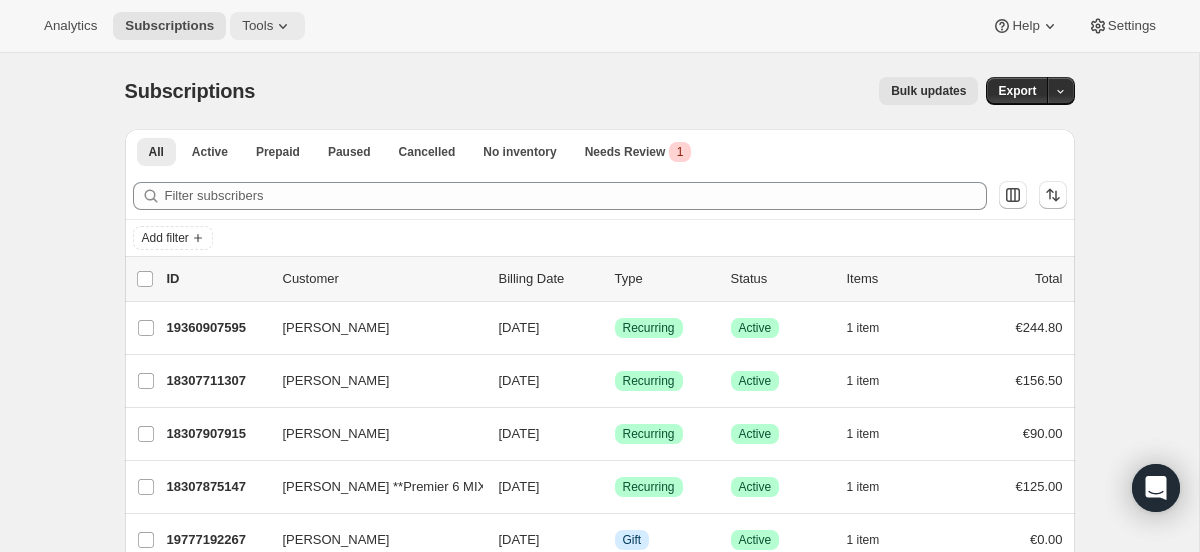 click 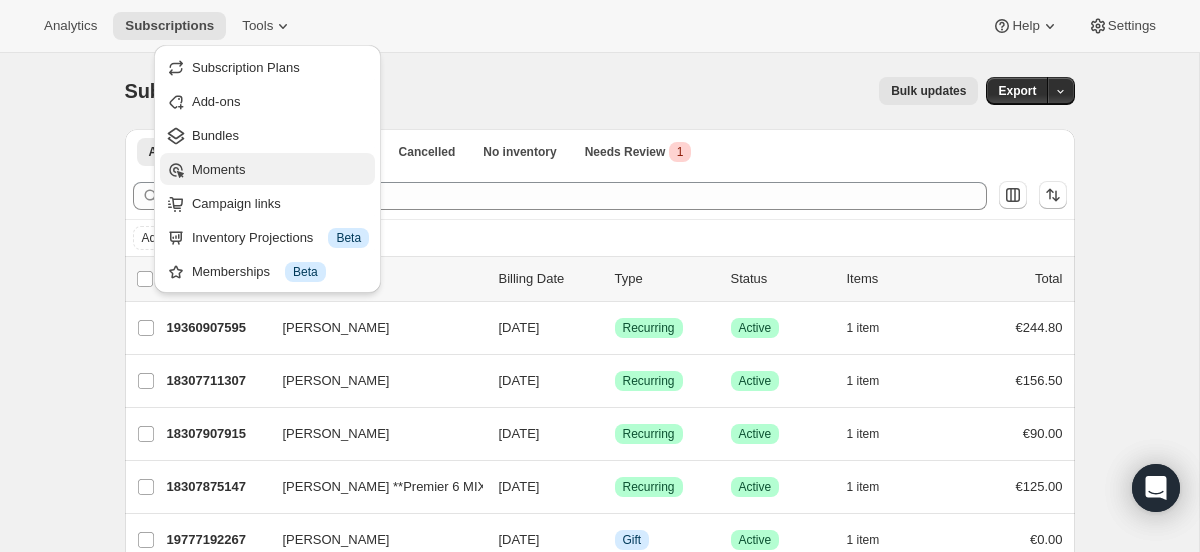 click on "Moments" at bounding box center [280, 170] 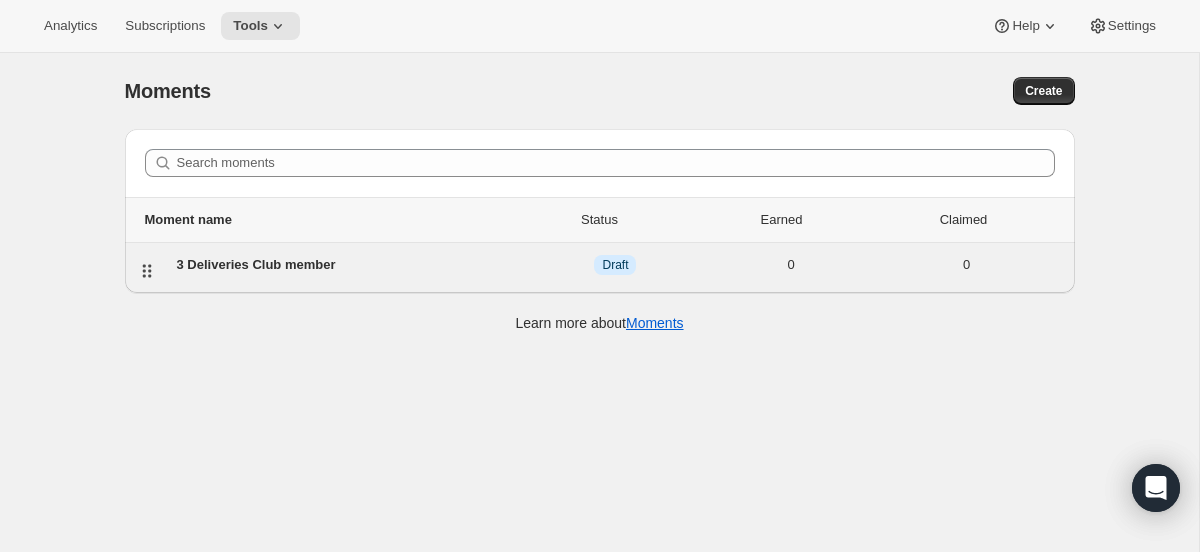click on "3 Deliveries Club member" at bounding box center [352, 265] 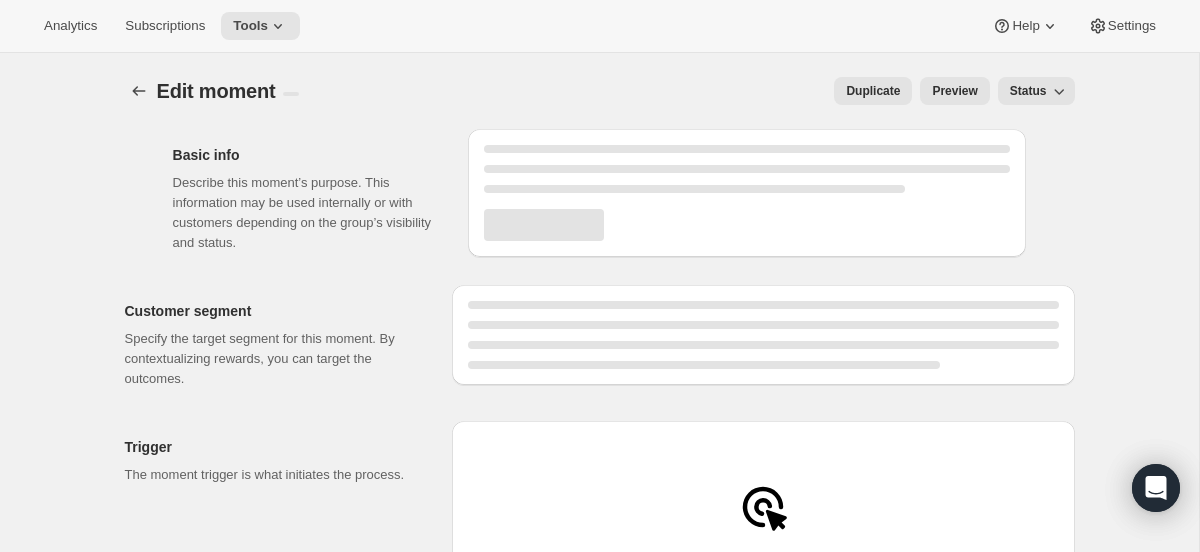 select on "subscribesTo" 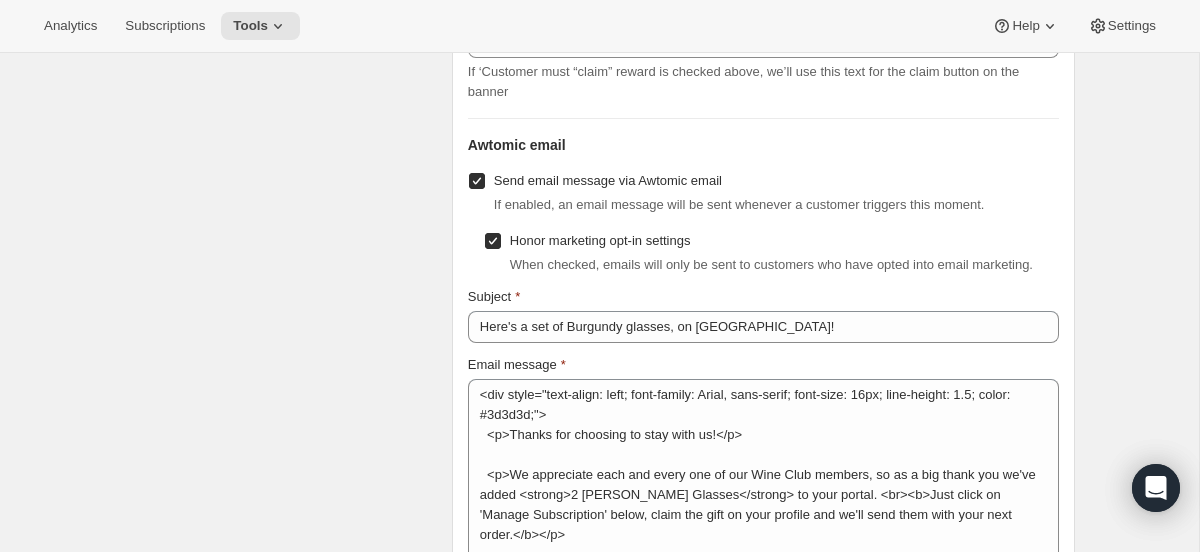 scroll, scrollTop: 3384, scrollLeft: 0, axis: vertical 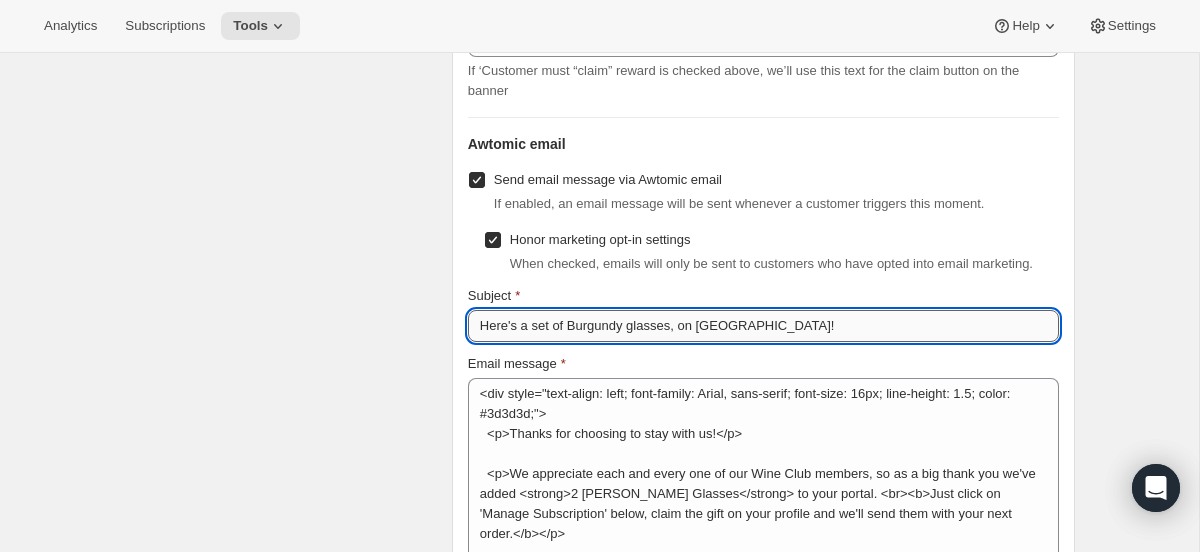 click on "Here's a set of Burgundy glasses, on [GEOGRAPHIC_DATA]!" at bounding box center [763, 326] 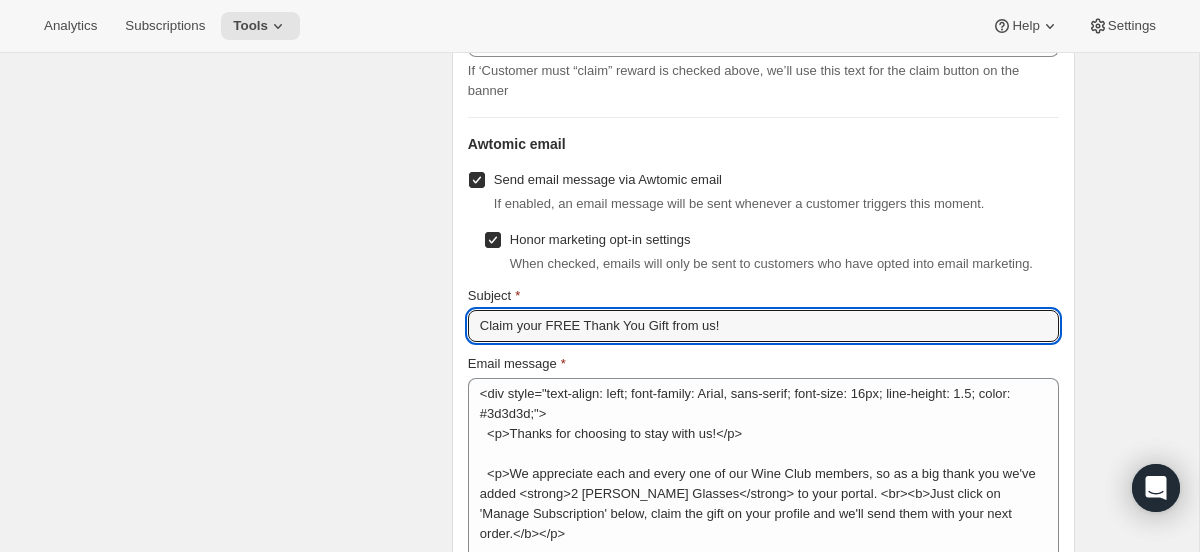 type on "Claim your FREE Thank You Gift from us!" 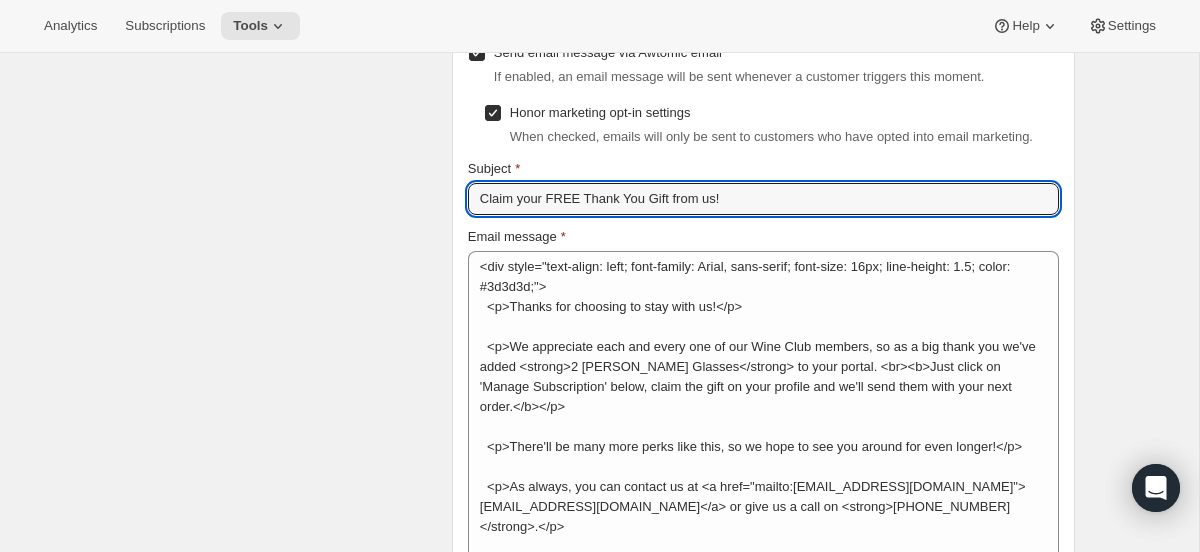 scroll, scrollTop: 3512, scrollLeft: 0, axis: vertical 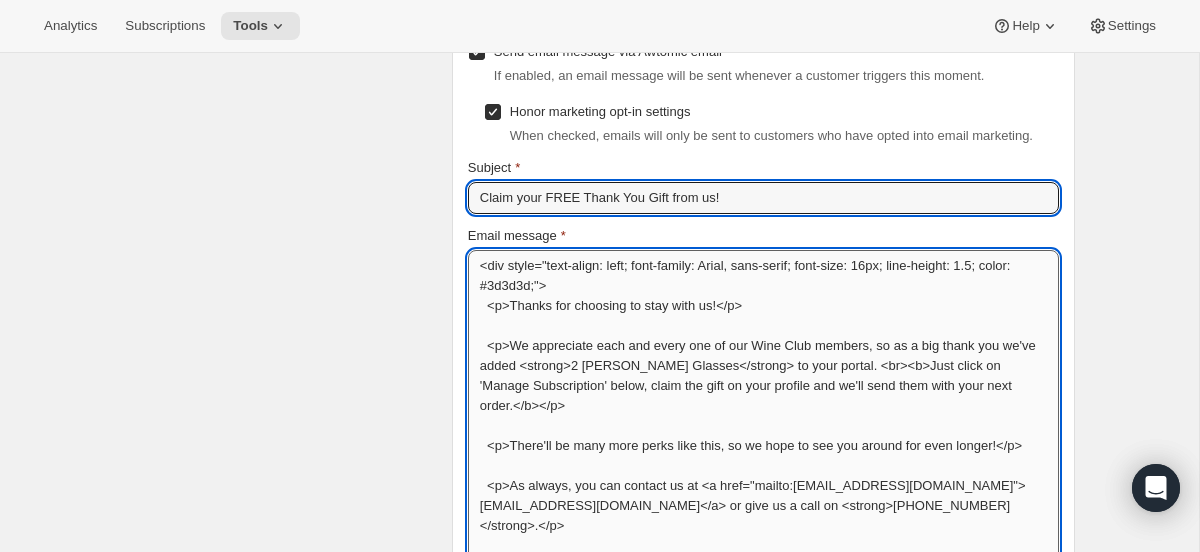 click on "<div style="text-align: left; font-family: Arial, sans-serif; font-size: 16px; line-height: 1.5; color: #3d3d3d;">
<p>Thanks for choosing to stay with us!</p>
<p>We appreciate each and every one of our Wine Club members, so as a big thank you we've added <strong>2 Rona Burgundy Glasses</strong> to your portal. <br><b>Just click on 'Manage Subscription' below, claim the gift on your profile and we'll send them with your next order.</b></p>
<p>There'll be many more perks like this, so we hope to see you around for even longer!</p>
<p>As always, you can contact us at <a href="mailto:hello@wineonline.ie">hello@wineonline.ie</a> or give us a call on <strong>+01 5820840</strong>.</p>
<p>Cheers,<br>
The WineOnline.ie team</p>
</div>" at bounding box center (763, 445) 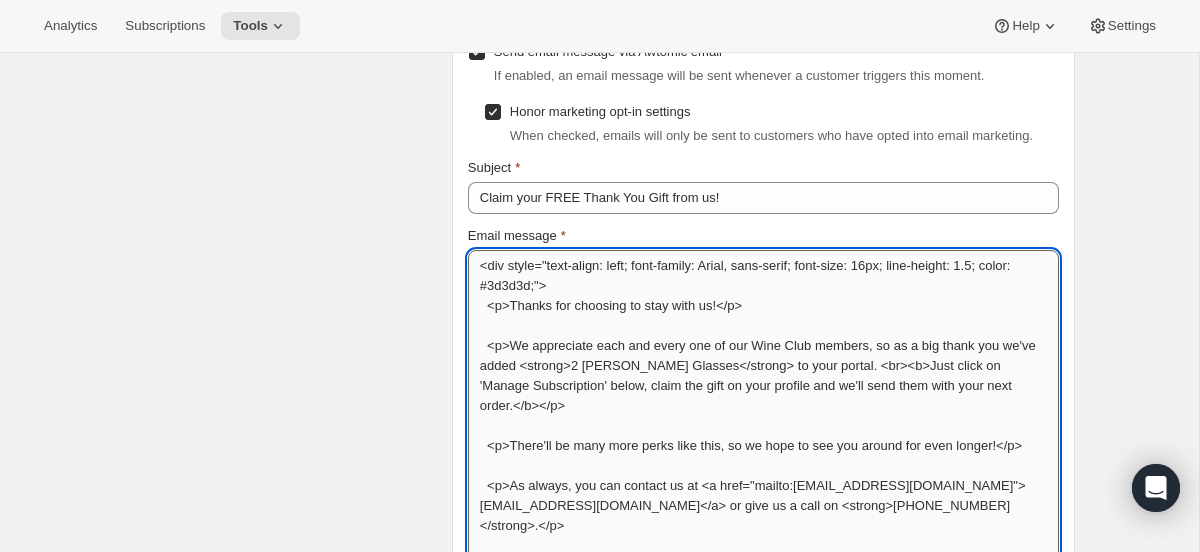 click on "<div style="text-align: left; font-family: Arial, sans-serif; font-size: 16px; line-height: 1.5; color: #3d3d3d;">
<p>Thanks for choosing to stay with us!</p>
<p>We appreciate each and every one of our Wine Club members, so as a big thank you we've added <strong>2 Rona Burgundy Glasses</strong> to your portal. <br><b>Just click on 'Manage Subscription' below, claim the gift on your profile and we'll send them with your next order.</b></p>
<p>There'll be many more perks like this, so we hope to see you around for even longer!</p>
<p>As always, you can contact us at <a href="mailto:hello@wineonline.ie">hello@wineonline.ie</a> or give us a call on <strong>+01 5820840</strong>.</p>
<p>Cheers,<br>
The WineOnline.ie team</p>
</div>" at bounding box center (763, 445) 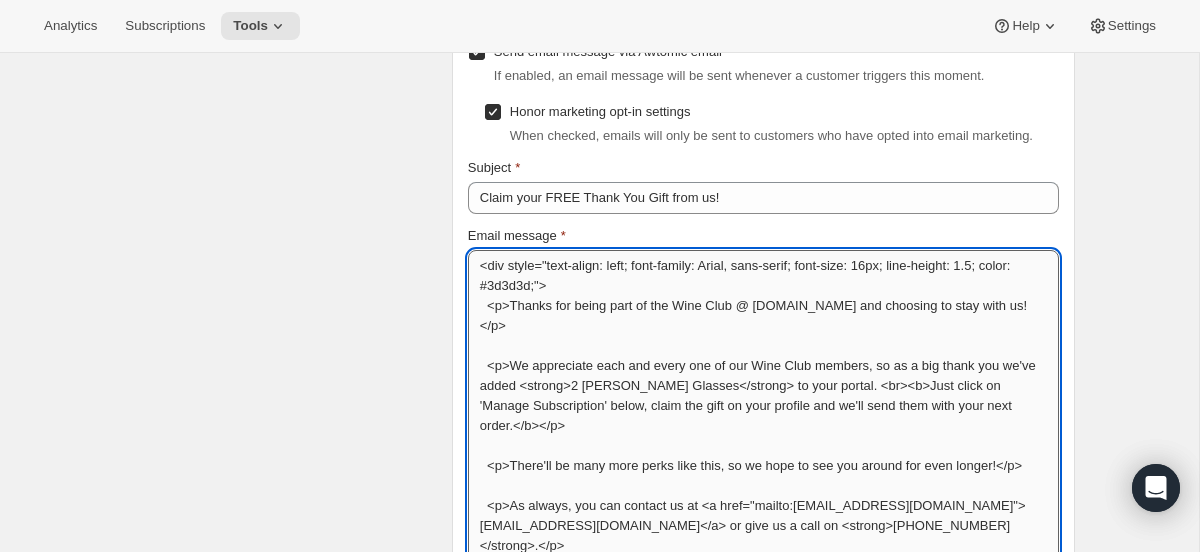 click on "<div style="text-align: left; font-family: Arial, sans-serif; font-size: 16px; line-height: 1.5; color: #3d3d3d;">
<p>Thanks for being part of the Wine Club @ WineOnline.ie and choosing to stay with us!</p>
<p>We appreciate each and every one of our Wine Club members, so as a big thank you we've added <strong>2 Rona Burgundy Glasses</strong> to your portal. <br><b>Just click on 'Manage Subscription' below, claim the gift on your profile and we'll send them with your next order.</b></p>
<p>There'll be many more perks like this, so we hope to see you around for even longer!</p>
<p>As always, you can contact us at <a href="mailto:hello@wineonline.ie">hello@wineonline.ie</a> or give us a call on <strong>+01 5820840</strong>.</p>
<p>Cheers,<br>
The WineOnline.ie team</p>
</div>" at bounding box center [763, 455] 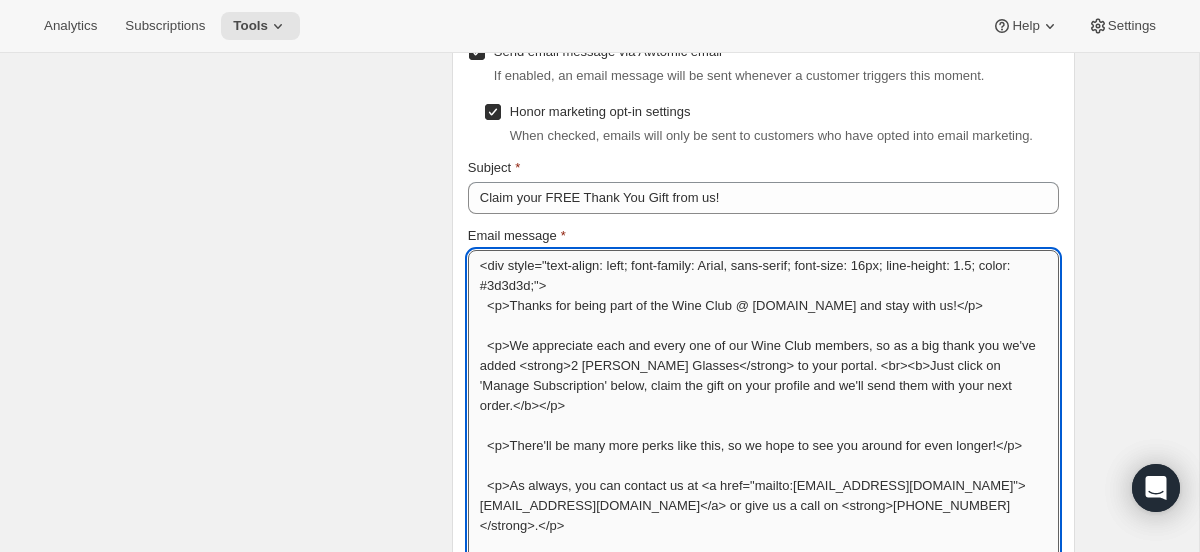 click on "<div style="text-align: left; font-family: Arial, sans-serif; font-size: 16px; line-height: 1.5; color: #3d3d3d;">
<p>Thanks for being part of the Wine Club @ WineOnline.ie and stay with us!</p>
<p>We appreciate each and every one of our Wine Club members, so as a big thank you we've added <strong>2 Rona Burgundy Glasses</strong> to your portal. <br><b>Just click on 'Manage Subscription' below, claim the gift on your profile and we'll send them with your next order.</b></p>
<p>There'll be many more perks like this, so we hope to see you around for even longer!</p>
<p>As always, you can contact us at <a href="mailto:hello@wineonline.ie">hello@wineonline.ie</a> or give us a call on <strong>+01 5820840</strong>.</p>
<p>Cheers,<br>
The WineOnline.ie team</p>
</div>" at bounding box center [763, 445] 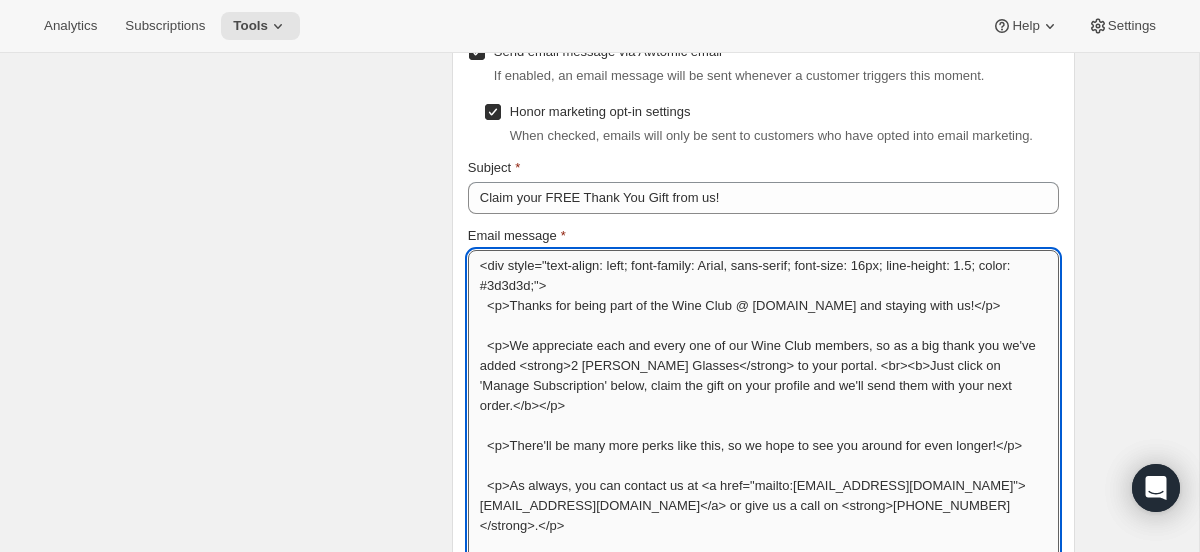 scroll, scrollTop: 2, scrollLeft: 0, axis: vertical 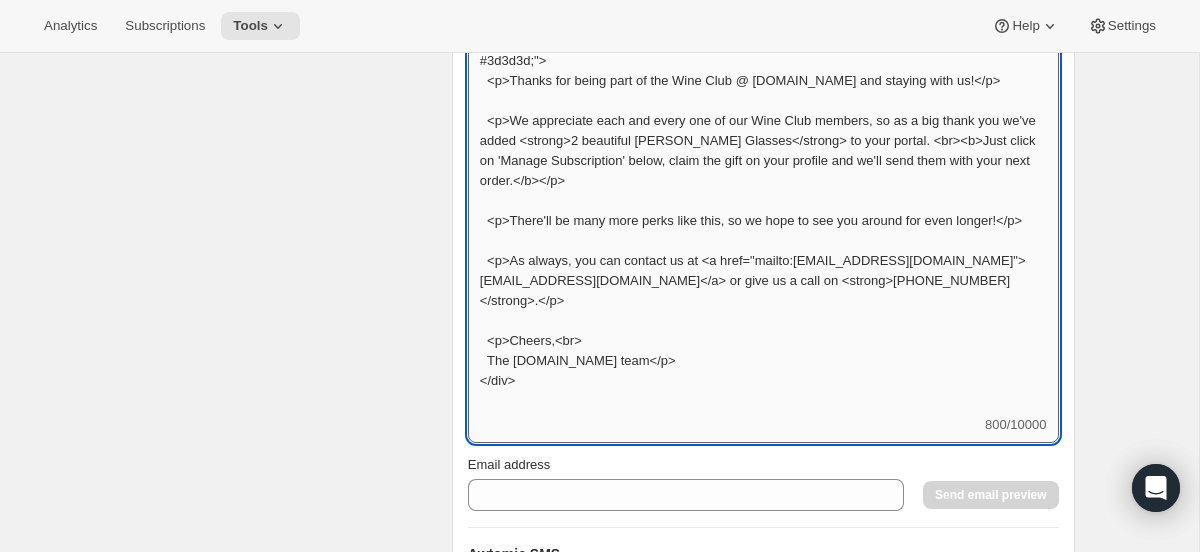 drag, startPoint x: 1022, startPoint y: 348, endPoint x: 600, endPoint y: 369, distance: 422.5222 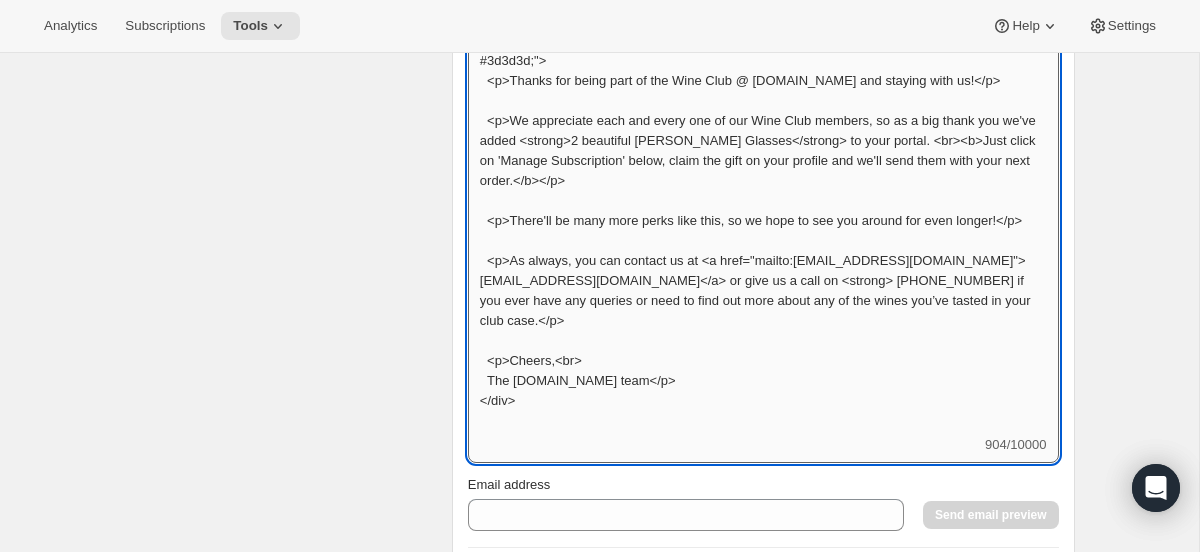 click on "<div style="text-align: left; font-family: Arial, sans-serif; font-size: 16px; line-height: 1.5; color: #3d3d3d;">
<p>Thanks for being part of the Wine Club @ WineOnline.ie and staying with us!</p>
<p>We appreciate each and every one of our Wine Club members, so as a big thank you we've added <strong>2 beautiful Rona Burgundy Glasses</strong> to your portal. <br><b>Just click on 'Manage Subscription' below, claim the gift on your profile and we'll send them with your next order.</b></p>
<p>There'll be many more perks like this, so we hope to see you around for even longer!</p>
<p>As always, you can contact us at <a href="mailto:hello@wineonline.ie">hello@wineonline.ie</a> or give us a call on <strong> +353 1 5820840 if you ever have any queries or need to find out more about any of the wines you’ve tasted in your club case.</p>
<p>Cheers,<br>
The WineOnline.ie team</p>
</div>" at bounding box center (763, 230) 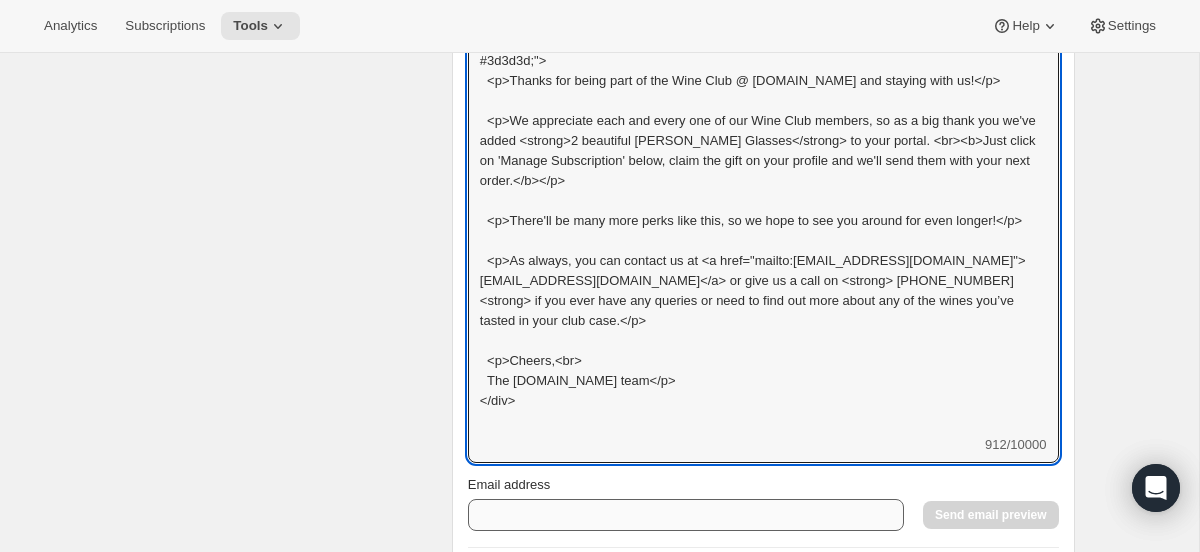 type on "<div style="text-align: left; font-family: Arial, sans-serif; font-size: 16px; line-height: 1.5; color: #3d3d3d;">
<p>Thanks for being part of the Wine Club @ WineOnline.ie and staying with us!</p>
<p>We appreciate each and every one of our Wine Club members, so as a big thank you we've added <strong>2 beautiful Rona Burgundy Glasses</strong> to your portal. <br><b>Just click on 'Manage Subscription' below, claim the gift on your profile and we'll send them with your next order.</b></p>
<p>There'll be many more perks like this, so we hope to see you around for even longer!</p>
<p>As always, you can contact us at <a href="mailto:hello@wineonline.ie">hello@wineonline.ie</a> or give us a call on <strong> +353 1 5820840<strong> if you ever have any queries or need to find out more about any of the wines you’ve tasted in your club case.</p>
<p>Cheers,<br>
The WineOnline.ie team</p>
</div>" 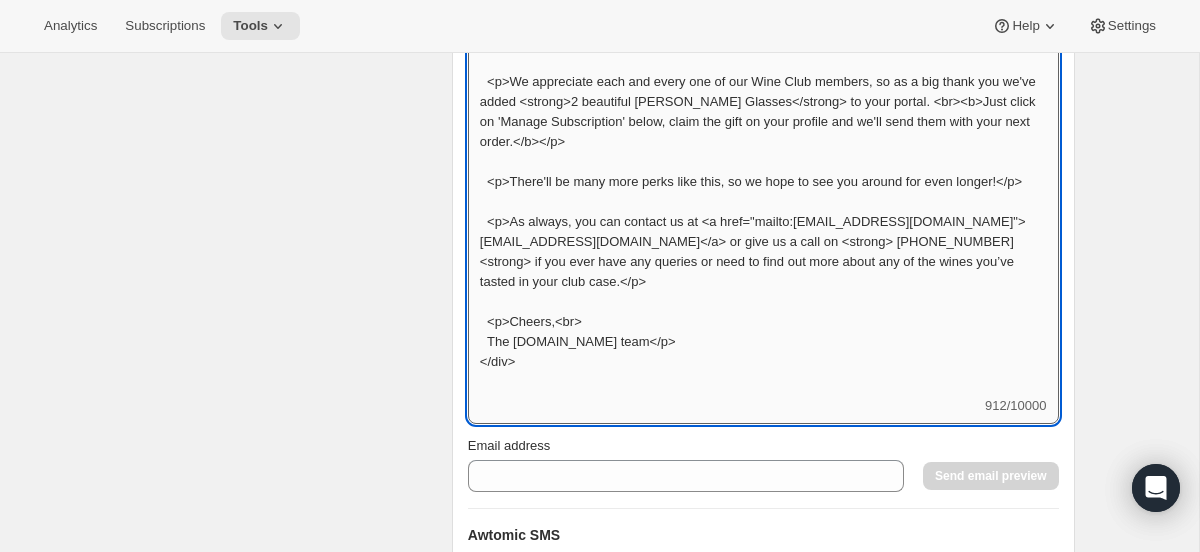scroll, scrollTop: 3779, scrollLeft: 0, axis: vertical 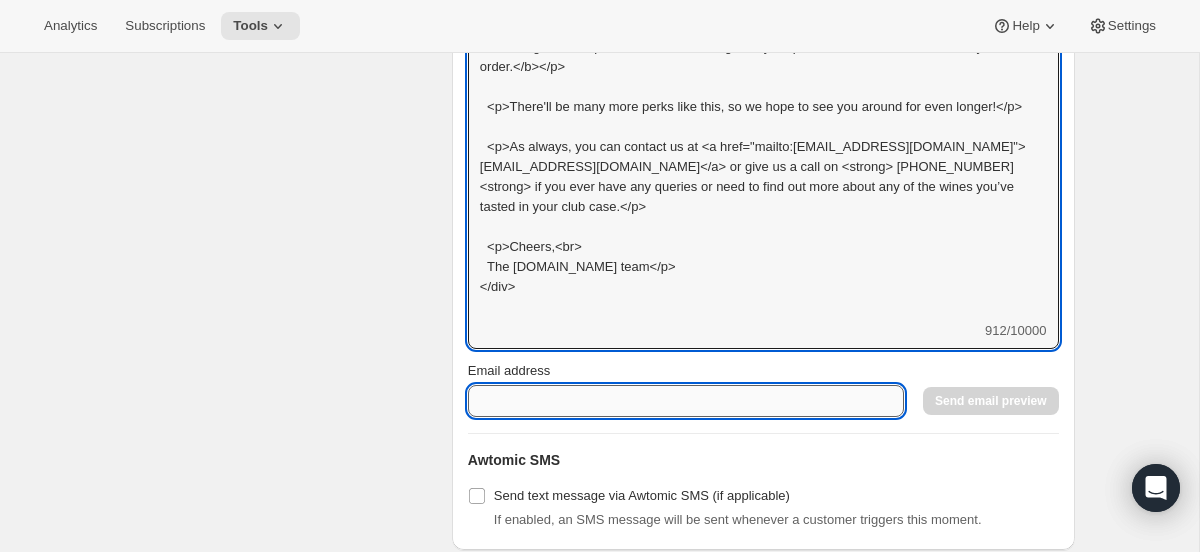 click on "Email address" at bounding box center [686, 401] 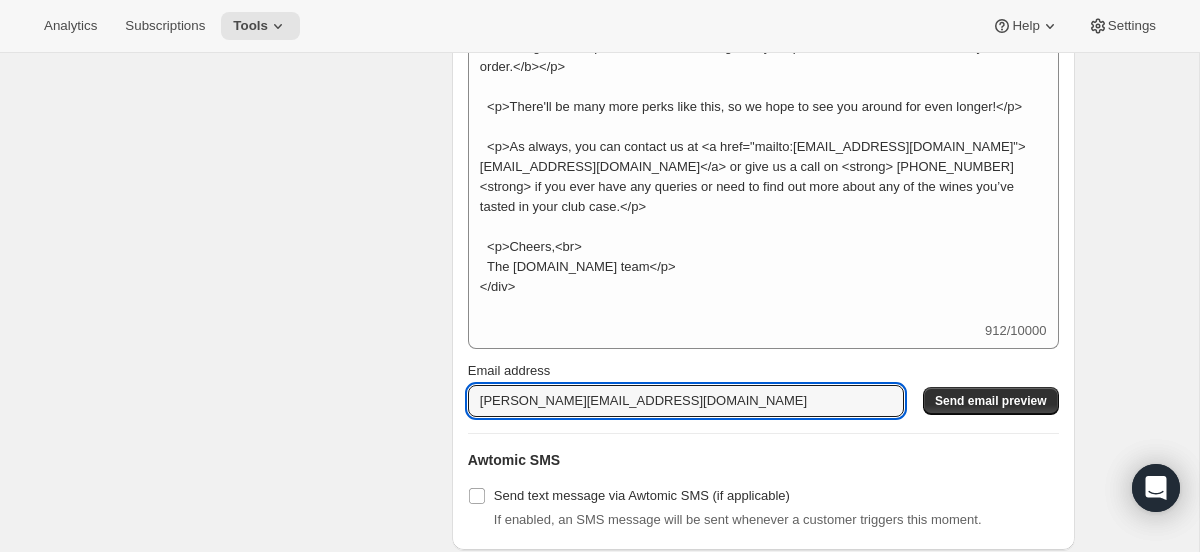 type on "sarah@wineonline.ie" 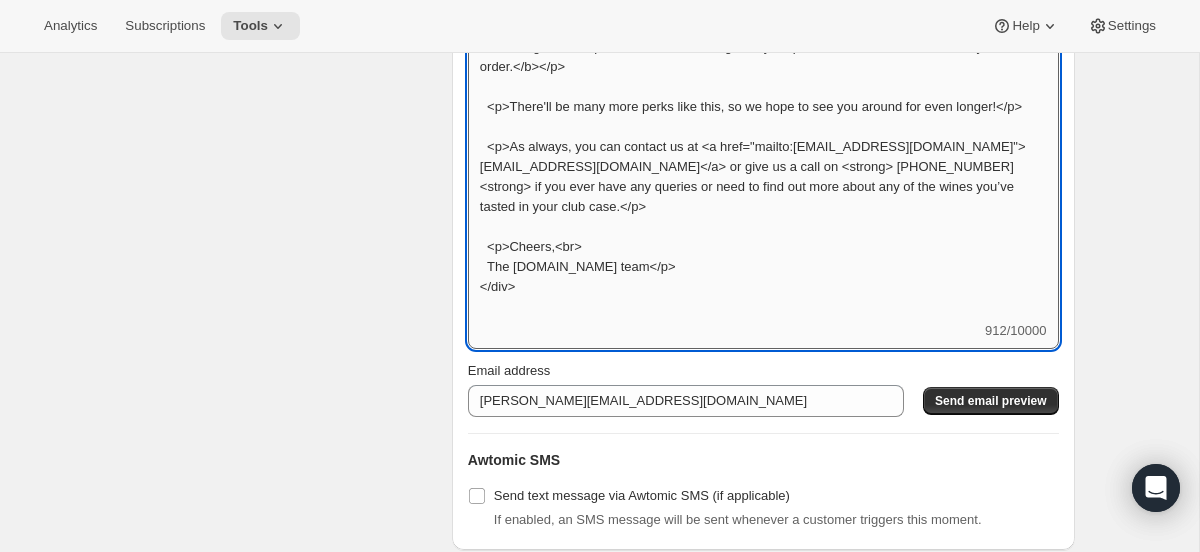 click on "<div style="text-align: left; font-family: Arial, sans-serif; font-size: 16px; line-height: 1.5; color: #3d3d3d;">
<p>Thanks for being part of the Wine Club @ WineOnline.ie and staying with us!</p>
<p>We appreciate each and every one of our Wine Club members, so as a big thank you we've added <strong>2 beautiful Rona Burgundy Glasses</strong> to your portal. <br><b>Just click on 'Manage Subscription' below, claim the gift on your profile and we'll send them with your next order.</b></p>
<p>There'll be many more perks like this, so we hope to see you around for even longer!</p>
<p>As always, you can contact us at <a href="mailto:hello@wineonline.ie">hello@wineonline.ie</a> or give us a call on <strong> +353 1 5820840<strong> if you ever have any queries or need to find out more about any of the wines you’ve tasted in your club case.</p>
<p>Cheers,<br>
The WineOnline.ie team</p>
</div>" at bounding box center [763, 116] 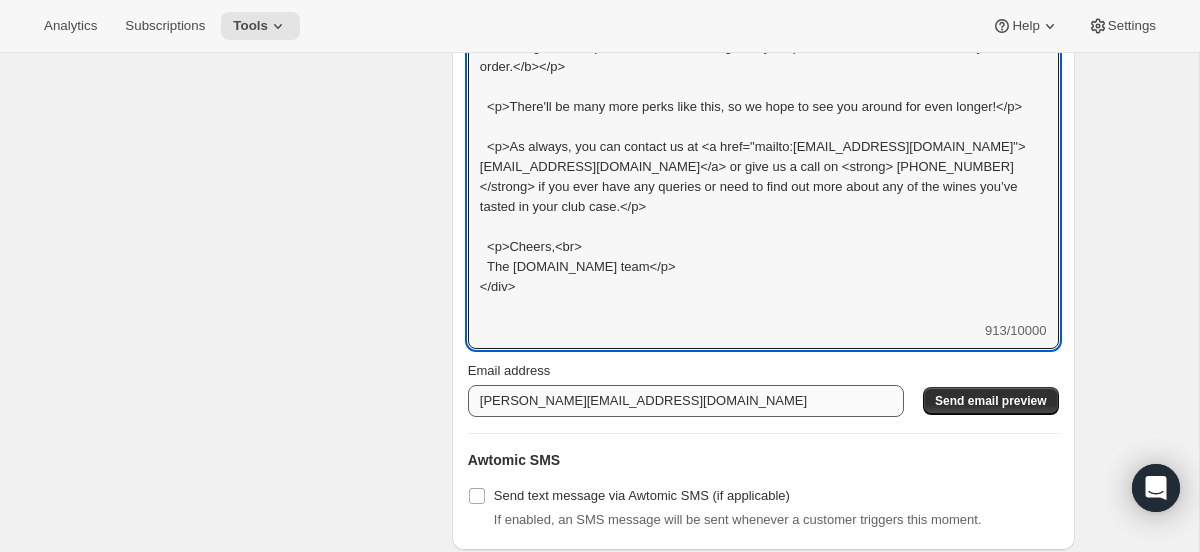 type on "<div style="text-align: left; font-family: Arial, sans-serif; font-size: 16px; line-height: 1.5; color: #3d3d3d;">
<p>Thanks for being part of the Wine Club @ WineOnline.ie and staying with us!</p>
<p>We appreciate each and every one of our Wine Club members, so as a big thank you we've added <strong>2 beautiful Rona Burgundy Glasses</strong> to your portal. <br><b>Just click on 'Manage Subscription' below, claim the gift on your profile and we'll send them with your next order.</b></p>
<p>There'll be many more perks like this, so we hope to see you around for even longer!</p>
<p>As always, you can contact us at <a href="mailto:hello@wineonline.ie">hello@wineonline.ie</a> or give us a call on <strong> +353 1 5820840</strong> if you ever have any queries or need to find out more about any of the wines you’ve tasted in your club case.</p>
<p>Cheers,<br>
The WineOnline.ie team</p>
</div>" 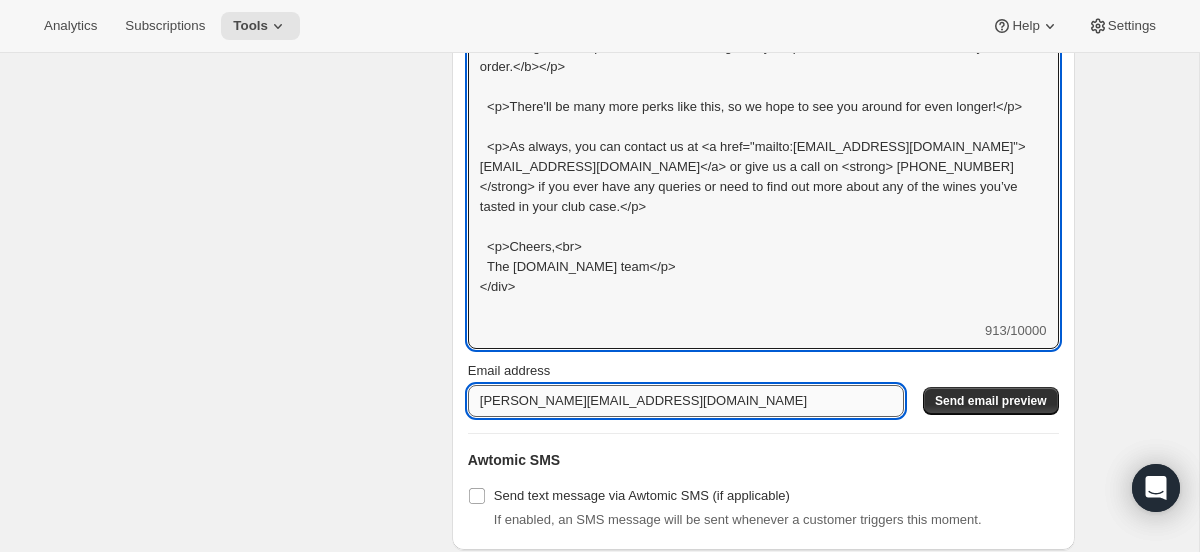 click on "sarah@wineonline.ie" at bounding box center (686, 401) 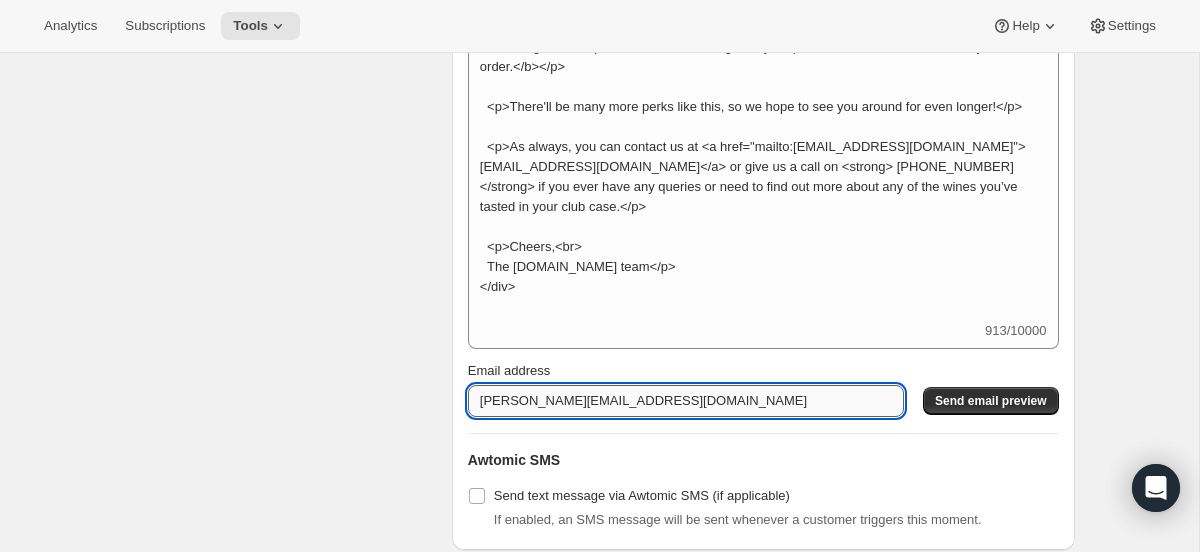 click on "sarah@wineonline.ie" at bounding box center (686, 401) 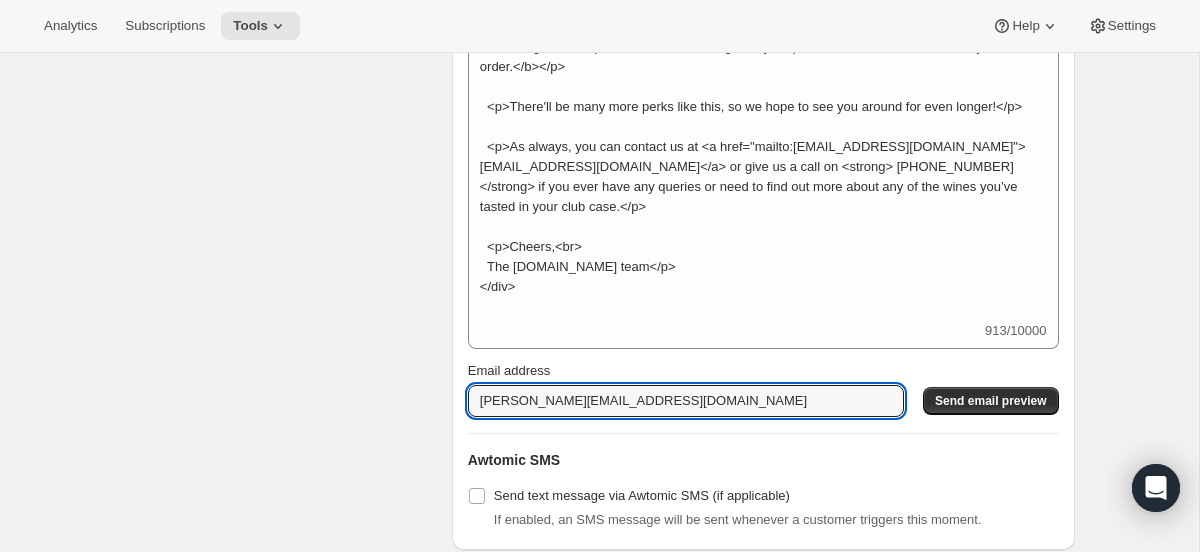 type on "elaine@wineonline.ie" 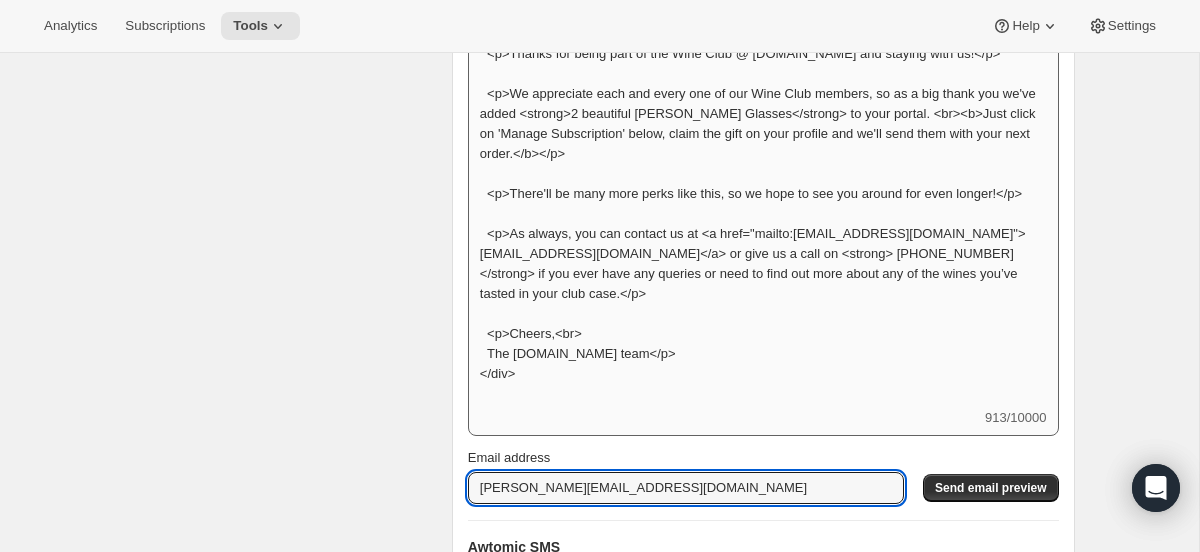 scroll, scrollTop: 3759, scrollLeft: 0, axis: vertical 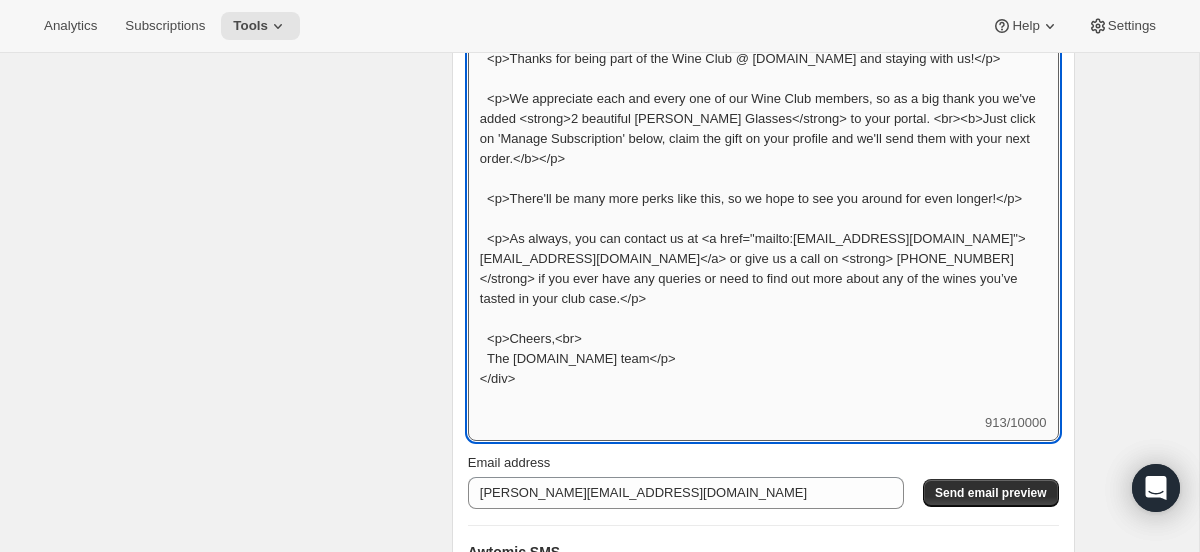 click on "<div style="text-align: left; font-family: Arial, sans-serif; font-size: 16px; line-height: 1.5; color: #3d3d3d;">
<p>Thanks for being part of the Wine Club @ WineOnline.ie and staying with us!</p>
<p>We appreciate each and every one of our Wine Club members, so as a big thank you we've added <strong>2 beautiful Rona Burgundy Glasses</strong> to your portal. <br><b>Just click on 'Manage Subscription' below, claim the gift on your profile and we'll send them with your next order.</b></p>
<p>There'll be many more perks like this, so we hope to see you around for even longer!</p>
<p>As always, you can contact us at <a href="mailto:hello@wineonline.ie">hello@wineonline.ie</a> or give us a call on <strong> +353 1 5820840</strong> if you ever have any queries or need to find out more about any of the wines you’ve tasted in your club case.</p>
<p>Cheers,<br>
The WineOnline.ie team</p>
</div>" at bounding box center (763, 208) 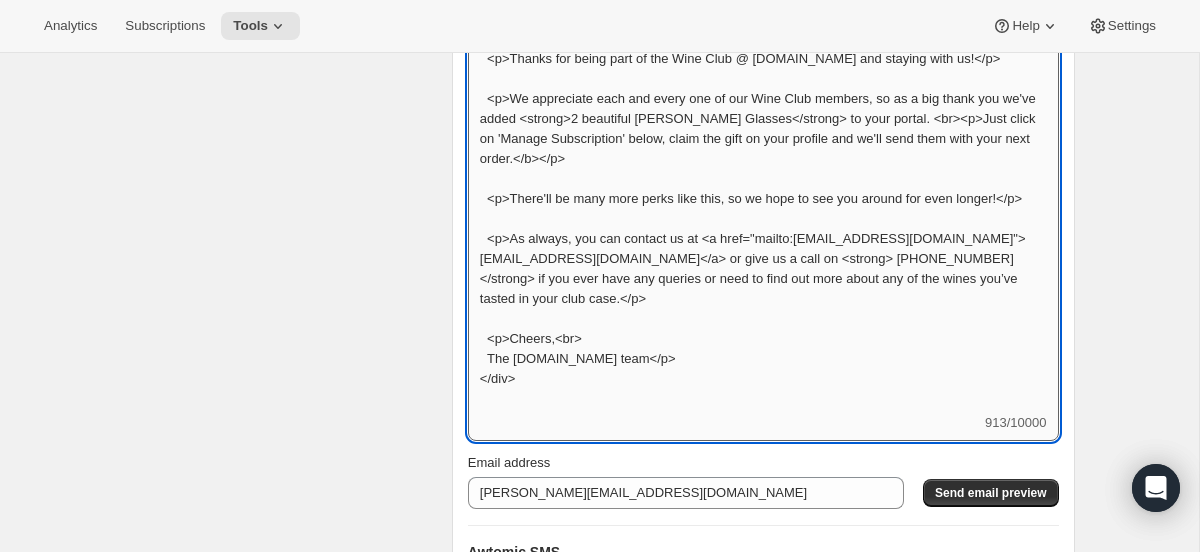 click on "<div style="text-align: left; font-family: Arial, sans-serif; font-size: 16px; line-height: 1.5; color: #3d3d3d;">
<p>Thanks for being part of the Wine Club @ WineOnline.ie and staying with us!</p>
<p>We appreciate each and every one of our Wine Club members, so as a big thank you we've added <strong>2 beautiful Rona Burgundy Glasses</strong> to your portal. <br><p>Just click on 'Manage Subscription' below, claim the gift on your profile and we'll send them with your next order.</b></p>
<p>There'll be many more perks like this, so we hope to see you around for even longer!</p>
<p>As always, you can contact us at <a href="mailto:hello@wineonline.ie">hello@wineonline.ie</a> or give us a call on <strong> +353 1 5820840</strong> if you ever have any queries or need to find out more about any of the wines you’ve tasted in your club case.</p>
<p>Cheers,<br>
The WineOnline.ie team</p>
</div>" at bounding box center (763, 208) 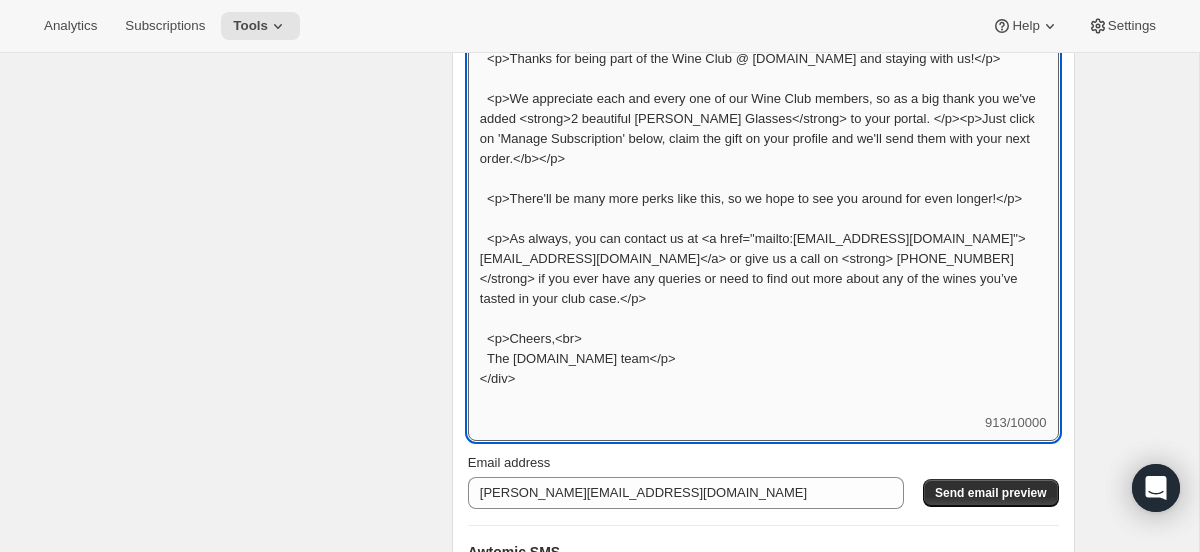 click on "<div style="text-align: left; font-family: Arial, sans-serif; font-size: 16px; line-height: 1.5; color: #3d3d3d;">
<p>Thanks for being part of the Wine Club @ WineOnline.ie and staying with us!</p>
<p>We appreciate each and every one of our Wine Club members, so as a big thank you we've added <strong>2 beautiful Rona Burgundy Glasses</strong> to your portal. </p><p>Just click on 'Manage Subscription' below, claim the gift on your profile and we'll send them with your next order.</b></p>
<p>There'll be many more perks like this, so we hope to see you around for even longer!</p>
<p>As always, you can contact us at <a href="mailto:hello@wineonline.ie">hello@wineonline.ie</a> or give us a call on <strong> +353 1 5820840</strong> if you ever have any queries or need to find out more about any of the wines you’ve tasted in your club case.</p>
<p>Cheers,<br>
The WineOnline.ie team</p>
</div>" at bounding box center [763, 208] 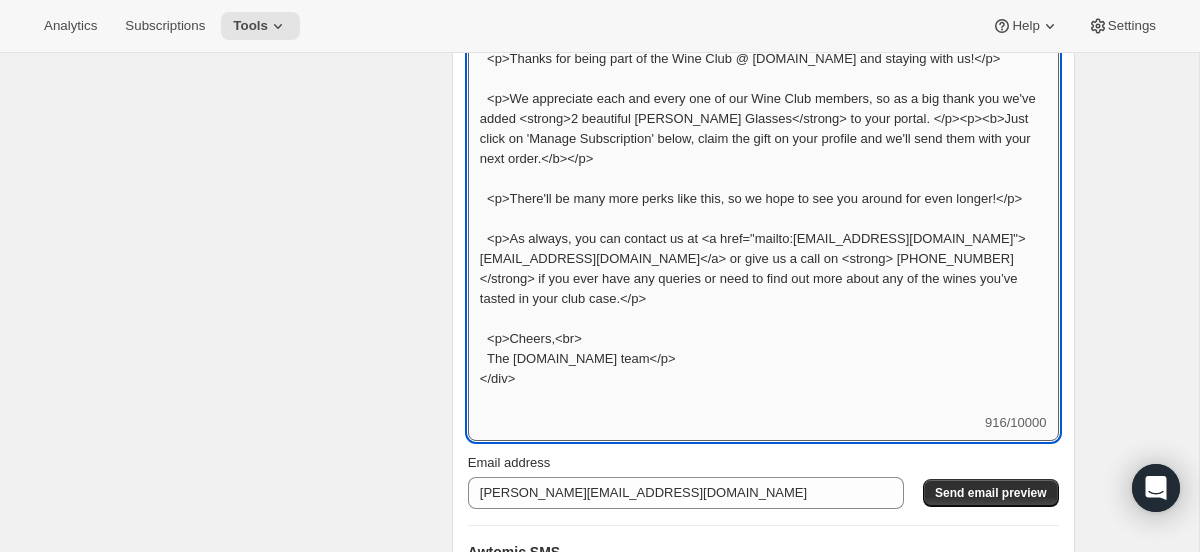 click on "<div style="text-align: left; font-family: Arial, sans-serif; font-size: 16px; line-height: 1.5; color: #3d3d3d;">
<p>Thanks for being part of the Wine Club @ WineOnline.ie and staying with us!</p>
<p>We appreciate each and every one of our Wine Club members, so as a big thank you we've added <strong>2 beautiful Rona Burgundy Glasses</strong> to your portal. </p><p><b>Just click on 'Manage Subscription' below, claim the gift on your profile and we'll send them with your next order.</b></p>
<p>There'll be many more perks like this, so we hope to see you around for even longer!</p>
<p>As always, you can contact us at <a href="mailto:hello@wineonline.ie">hello@wineonline.ie</a> or give us a call on <strong> +353 1 5820840</strong> if you ever have any queries or need to find out more about any of the wines you’ve tasted in your club case.</p>
<p>Cheers,<br>
The WineOnline.ie team</p>
</div>" at bounding box center [763, 208] 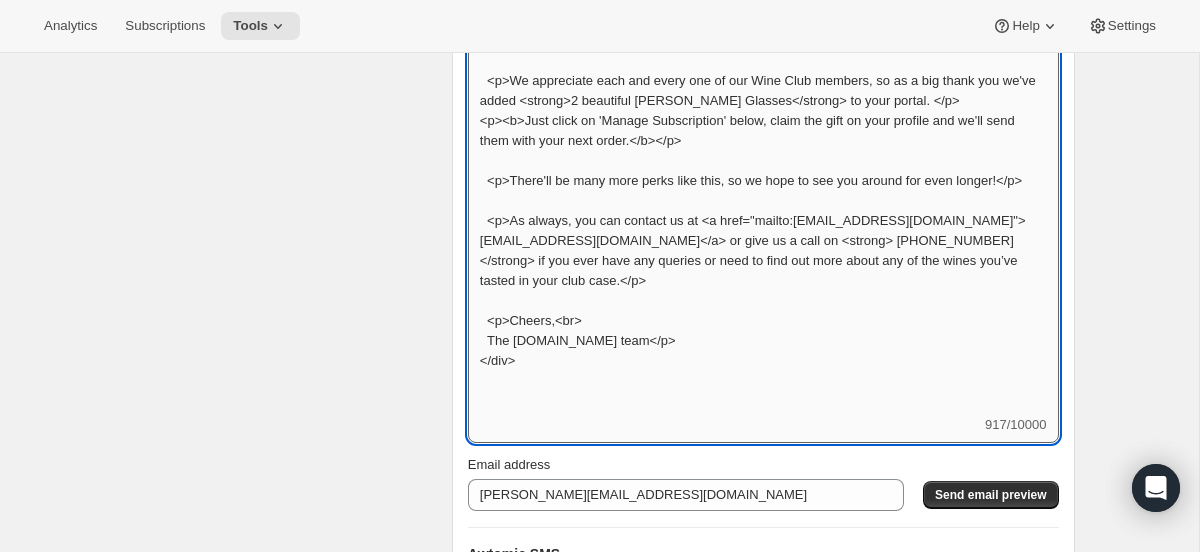 scroll, scrollTop: 3966, scrollLeft: 0, axis: vertical 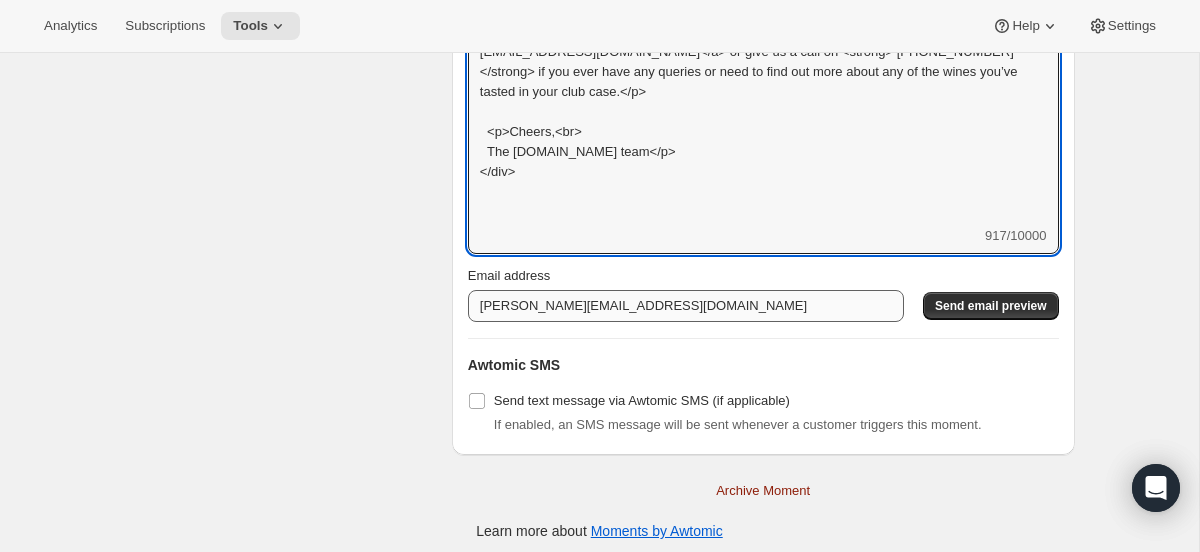 type on "<div style="text-align: left; font-family: Arial, sans-serif; font-size: 16px; line-height: 1.5; color: #3d3d3d;">
<p>Thanks for being part of the Wine Club @ WineOnline.ie and staying with us!</p>
<p>We appreciate each and every one of our Wine Club members, so as a big thank you we've added <strong>2 beautiful Rona Burgundy Glasses</strong> to your portal. </p>
<p><b>Just click on 'Manage Subscription' below, claim the gift on your profile and we'll send them with your next order.</b></p>
<p>There'll be many more perks like this, so we hope to see you around for even longer!</p>
<p>As always, you can contact us at <a href="mailto:hello@wineonline.ie">hello@wineonline.ie</a> or give us a call on <strong> +353 1 5820840</strong> if you ever have any queries or need to find out more about any of the wines you’ve tasted in your club case.</p>
<p>Cheers,<br>
The WineOnline.ie team</p>
</div>" 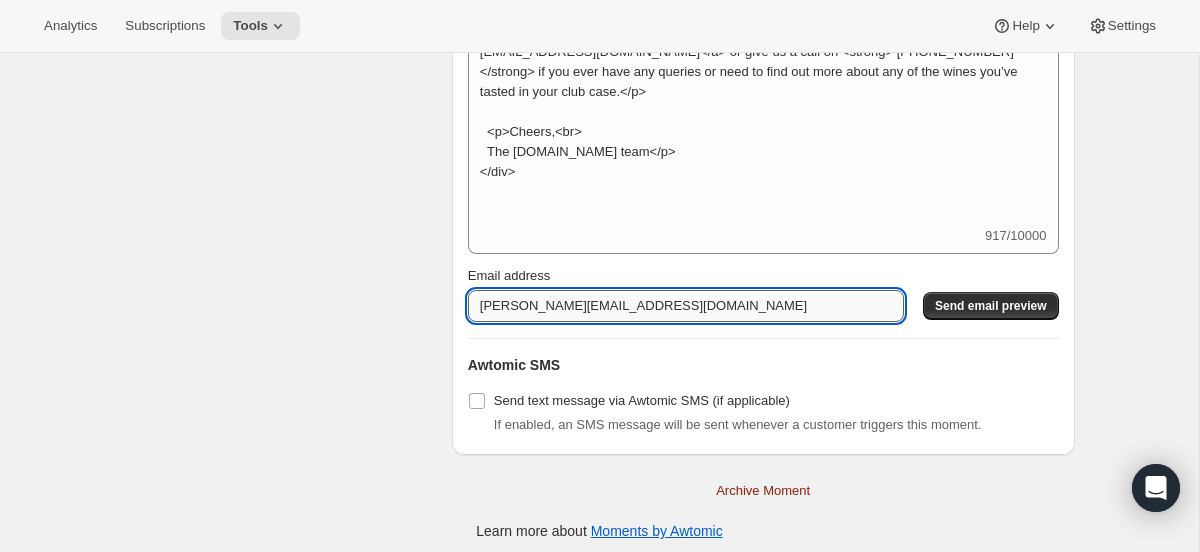 click on "elaine@wineonline.ie" at bounding box center [686, 306] 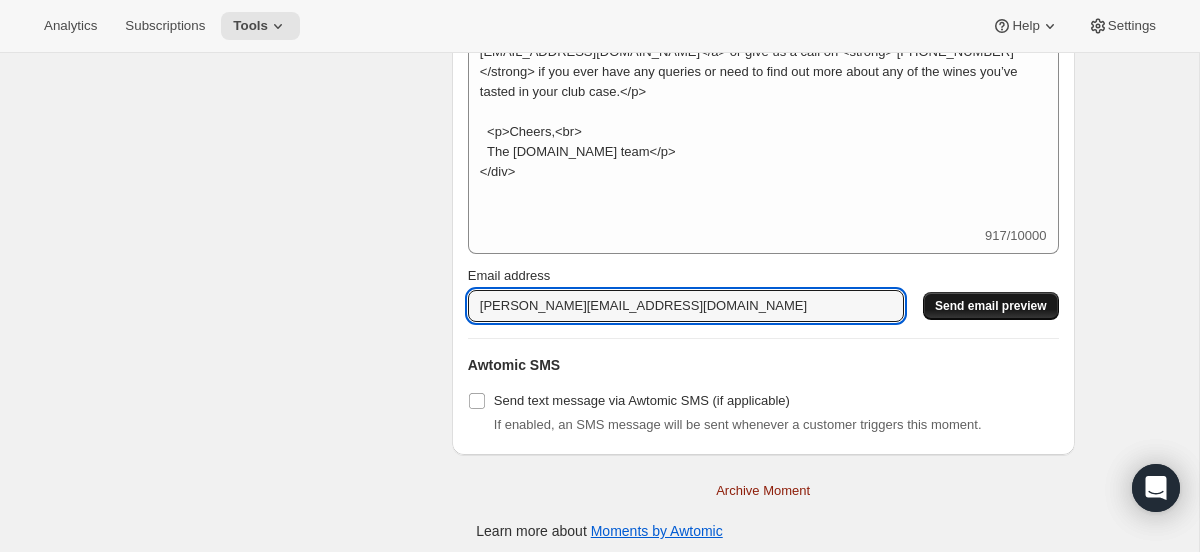 click on "Send email preview" at bounding box center [990, 306] 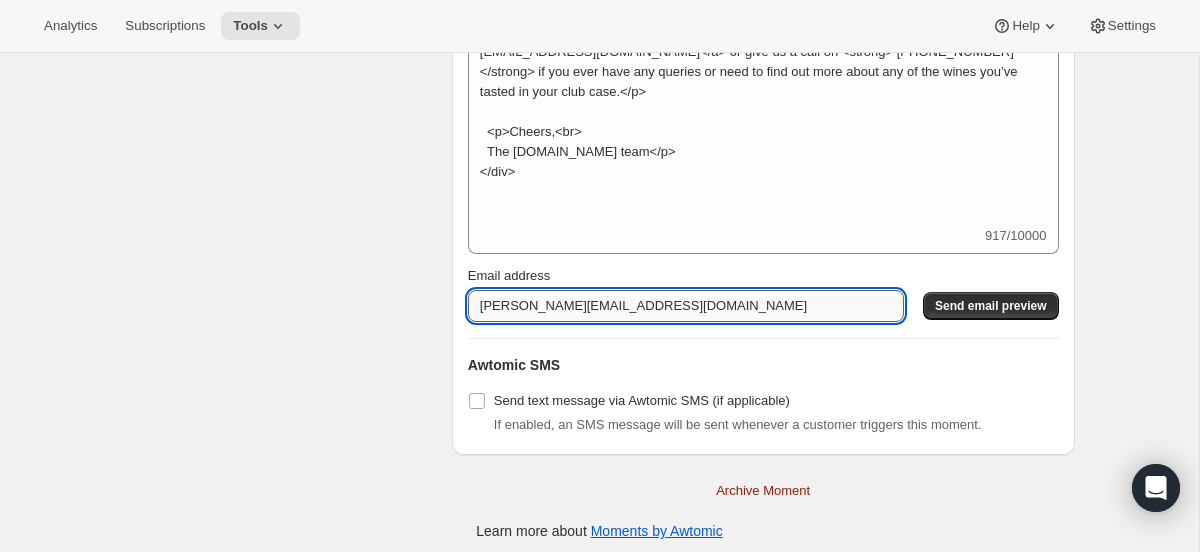 click on "sarah@wineonline.ie" at bounding box center (686, 306) 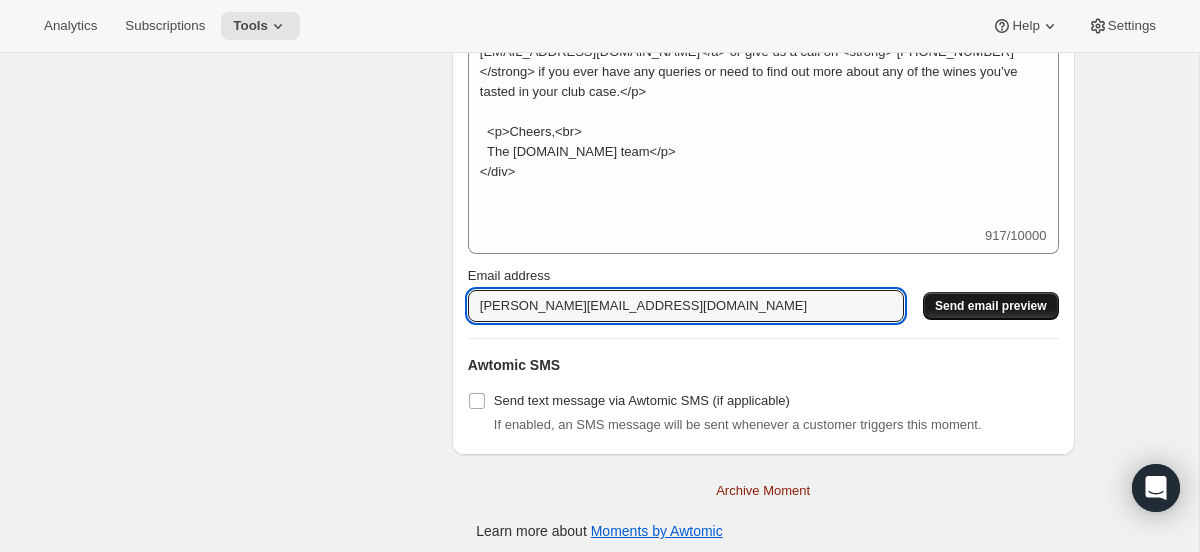 type on "elaine@wineonline.ie" 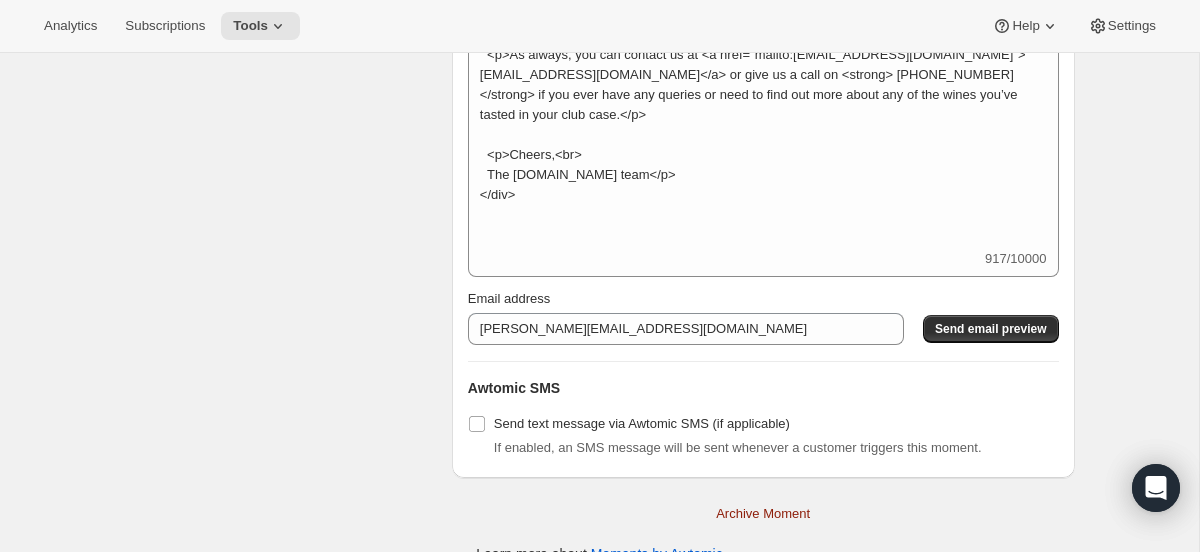 scroll, scrollTop: 0, scrollLeft: 0, axis: both 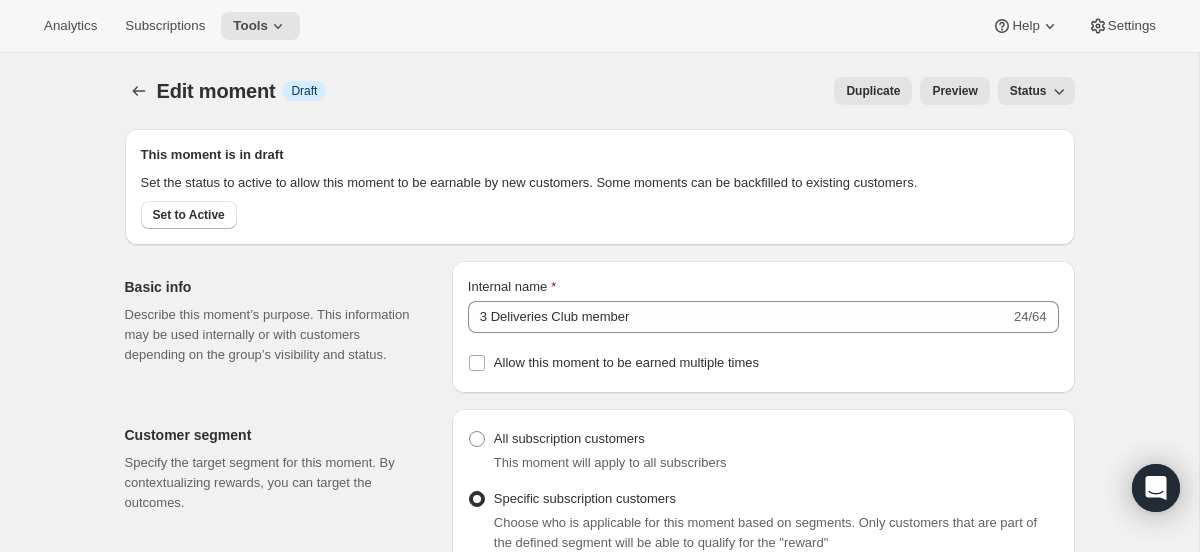 click on "Describe this moment’s purpose. This information may be used internally or with customers depending on the group’s visibility and status." at bounding box center [272, 335] 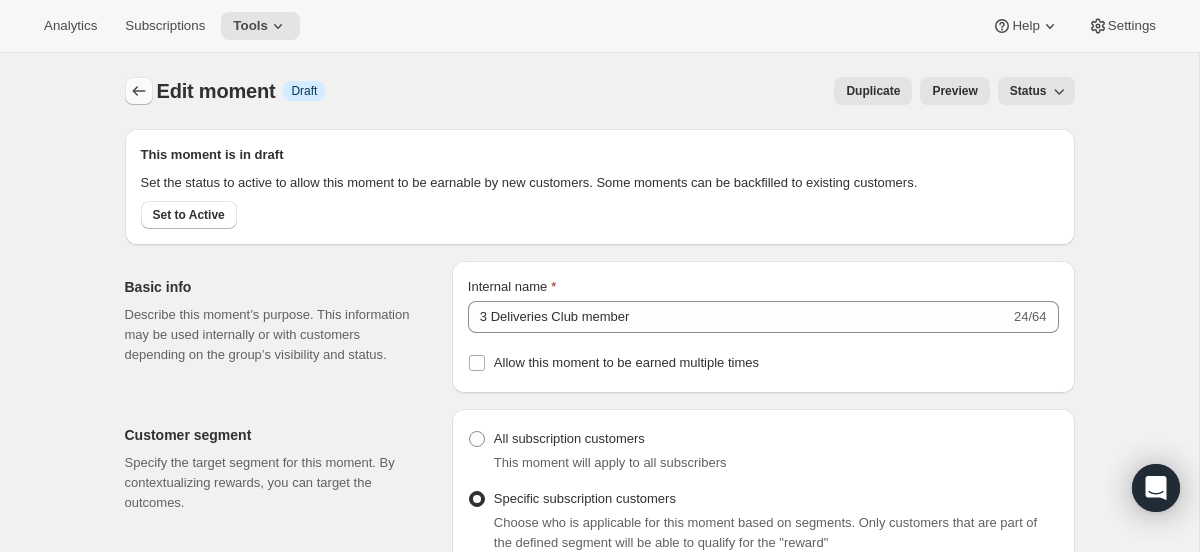 click 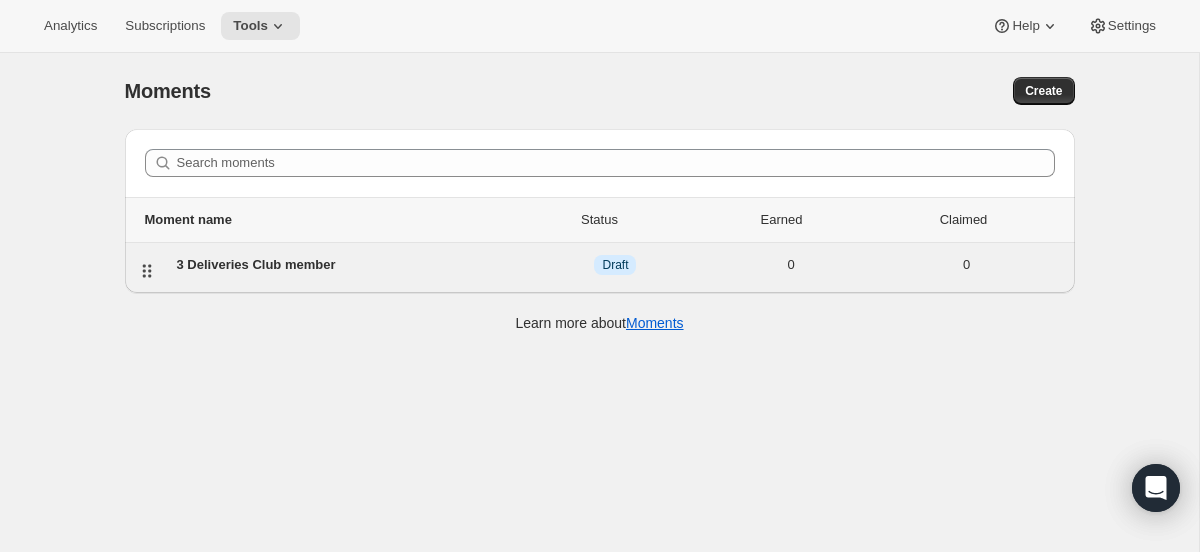 click on "3 Deliveries Club member" at bounding box center (352, 265) 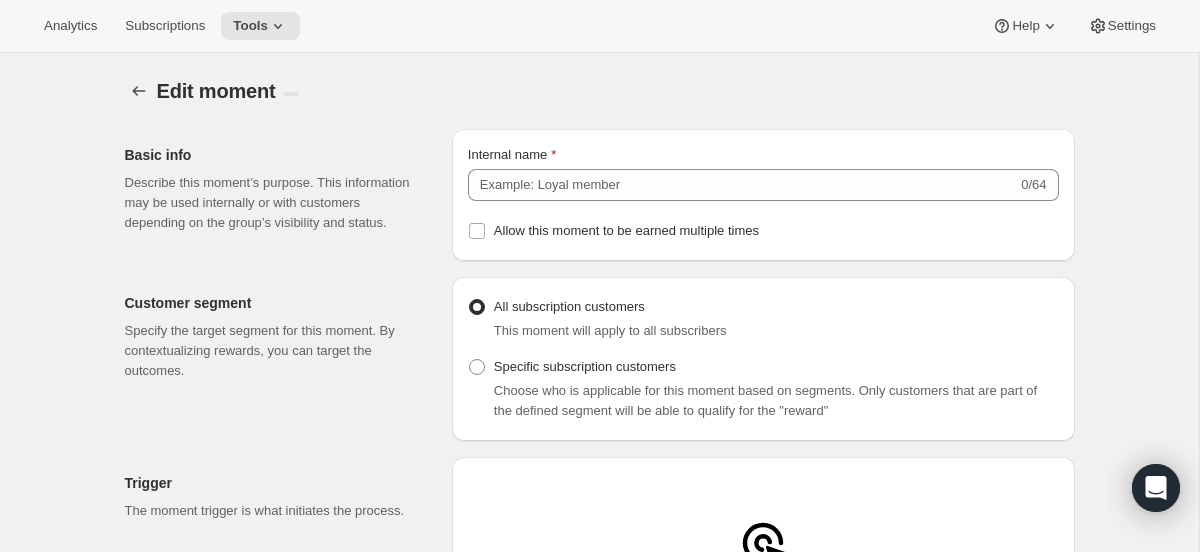 radio on "false" 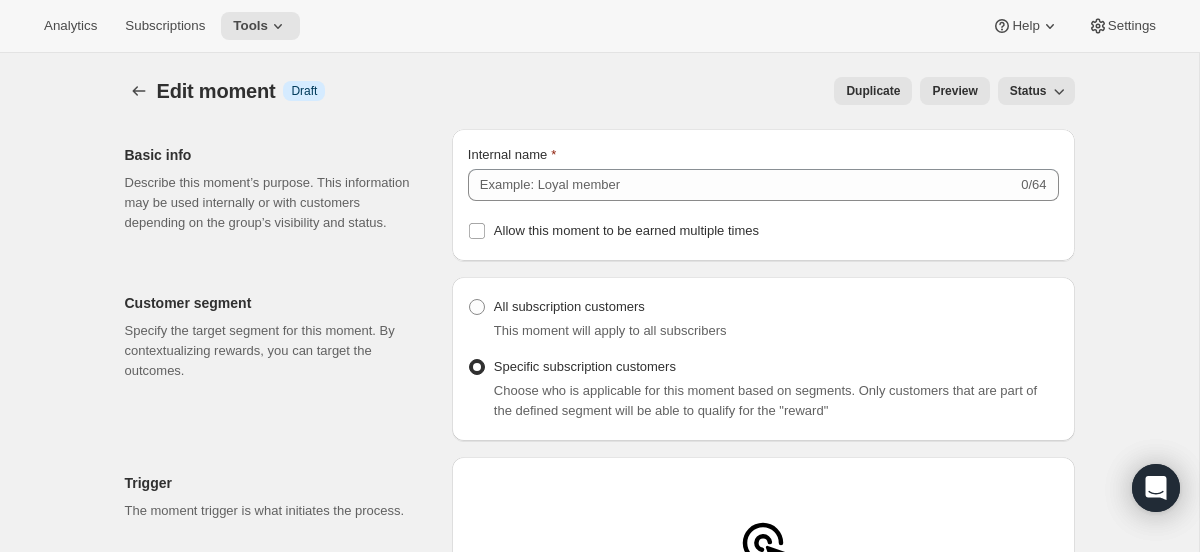 type on "3 Deliveries Club member" 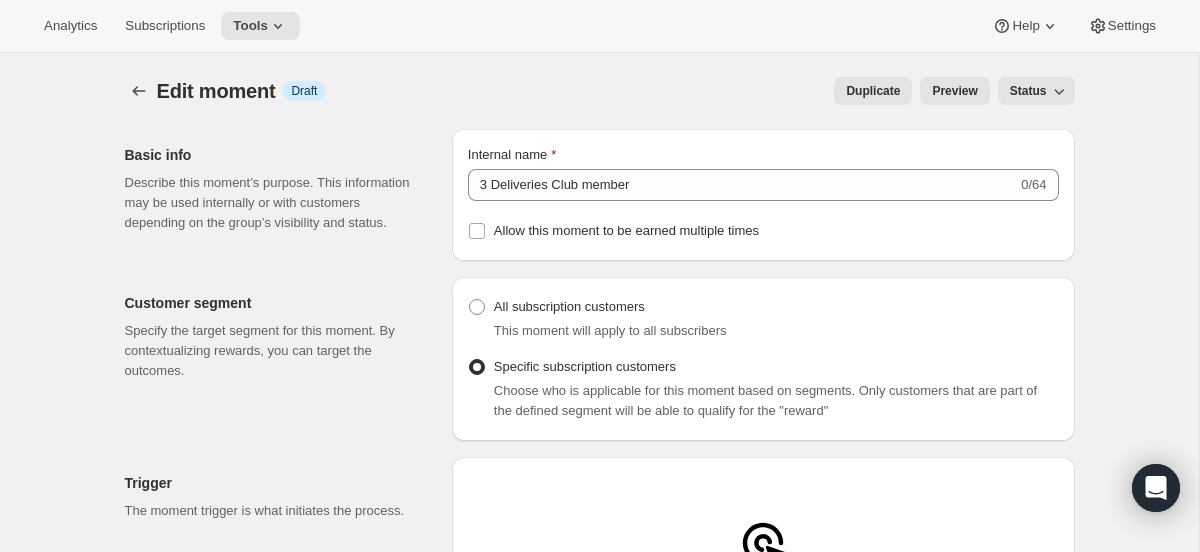 select on "subscribesTo" 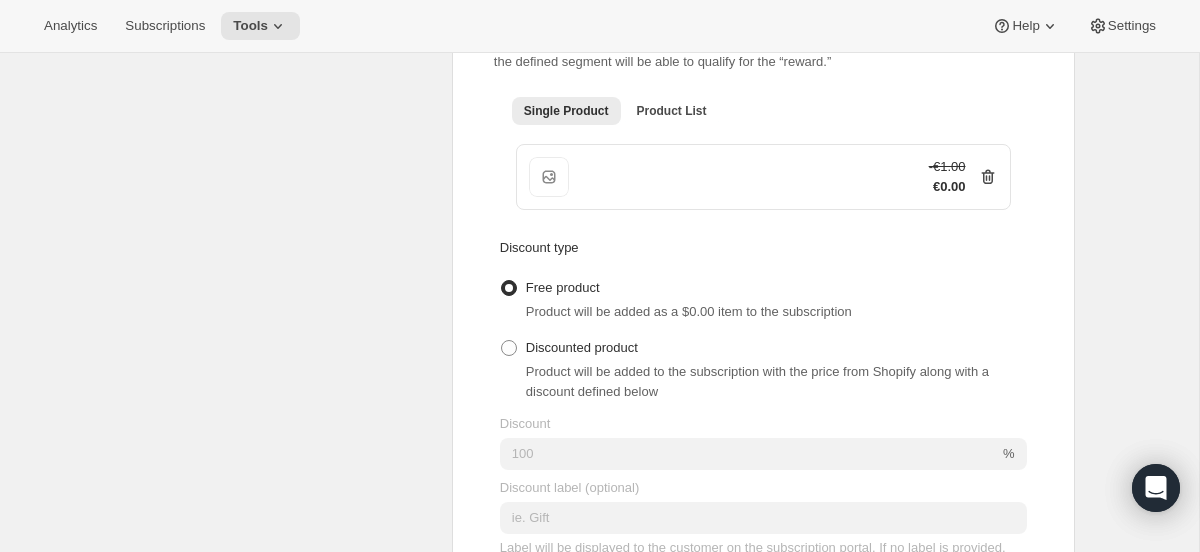 scroll, scrollTop: 1280, scrollLeft: 0, axis: vertical 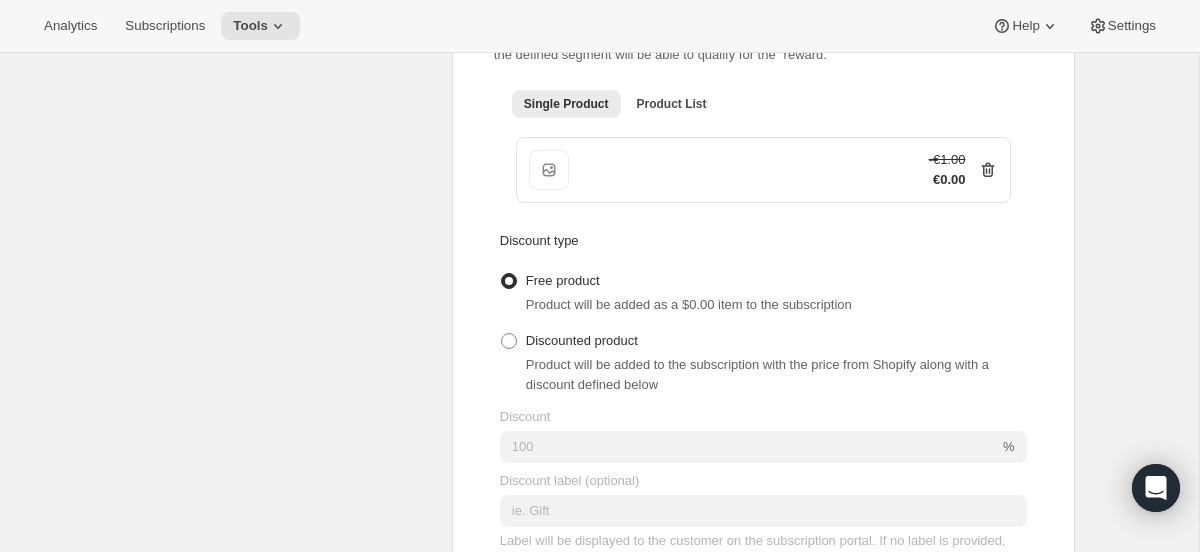 click at bounding box center (549, 170) 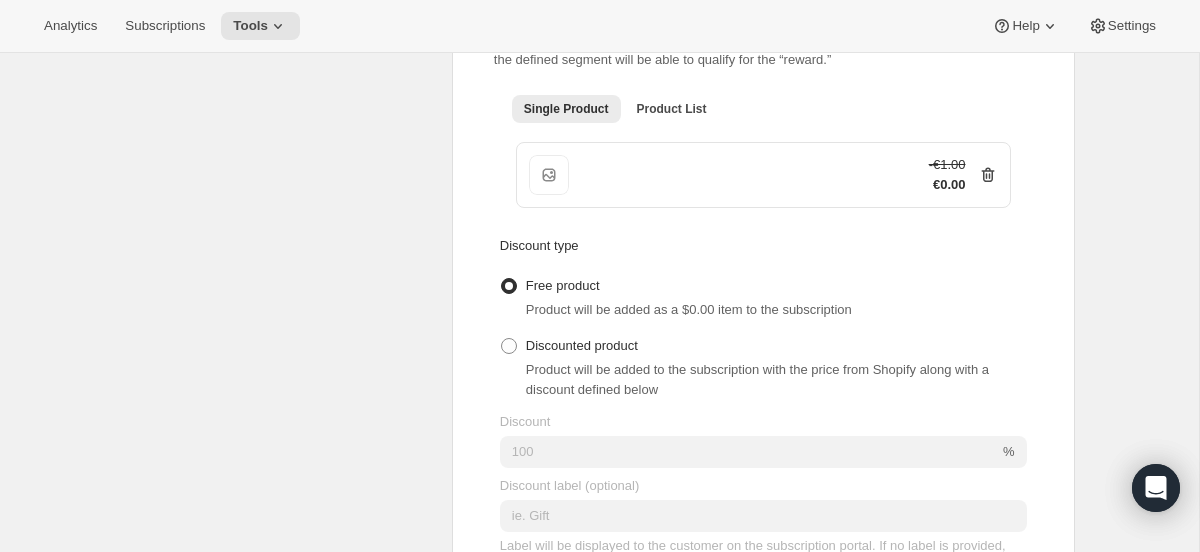 scroll, scrollTop: 1206, scrollLeft: 0, axis: vertical 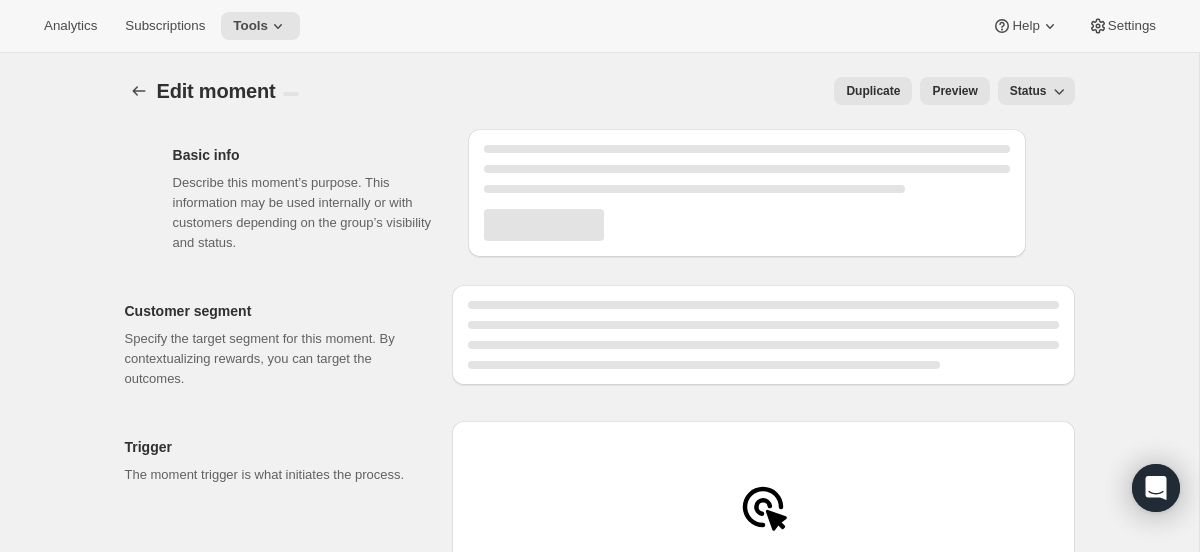 select on "subscribesTo" 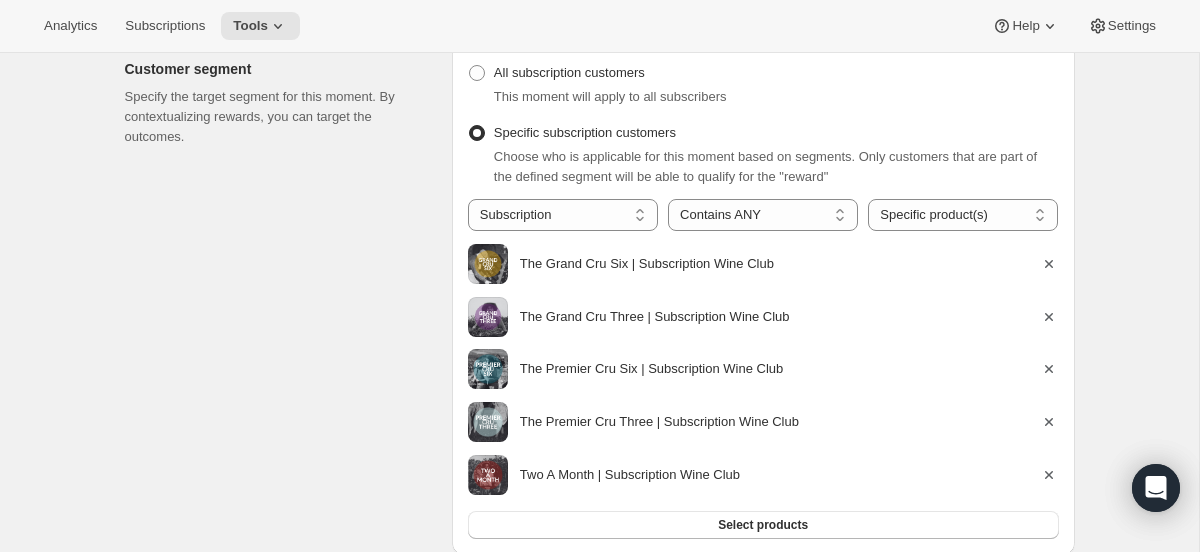 scroll, scrollTop: 0, scrollLeft: 0, axis: both 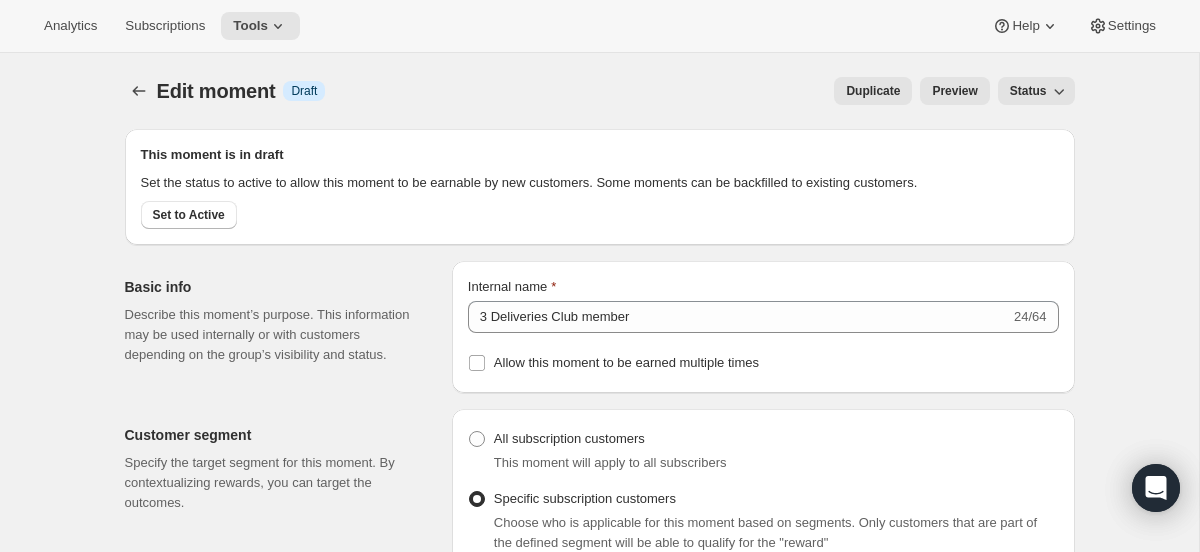 click on "Set to Active" at bounding box center [189, 215] 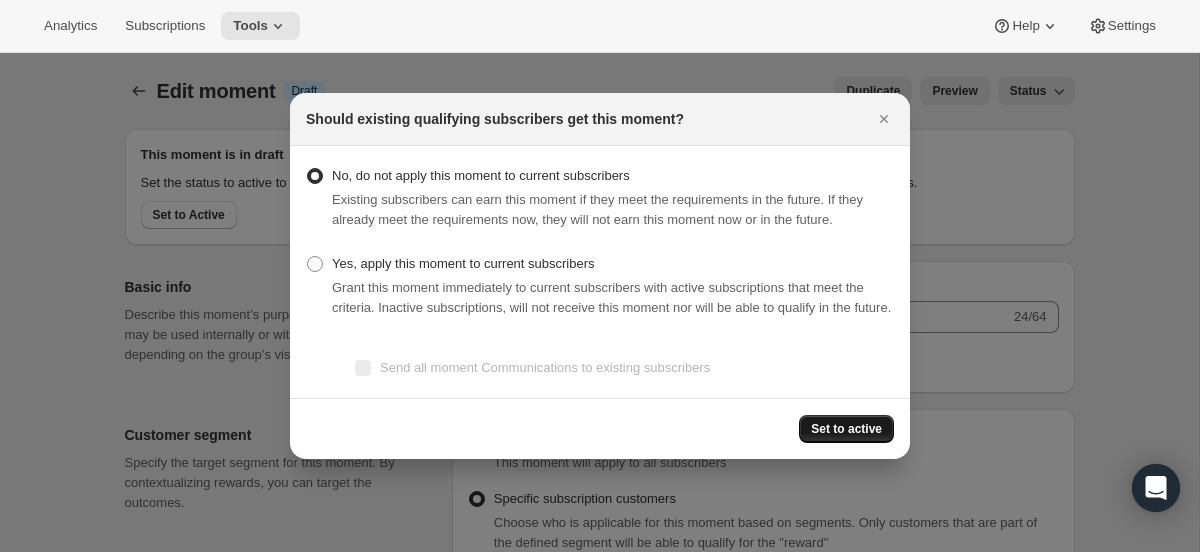 click on "Set to active" at bounding box center [846, 429] 